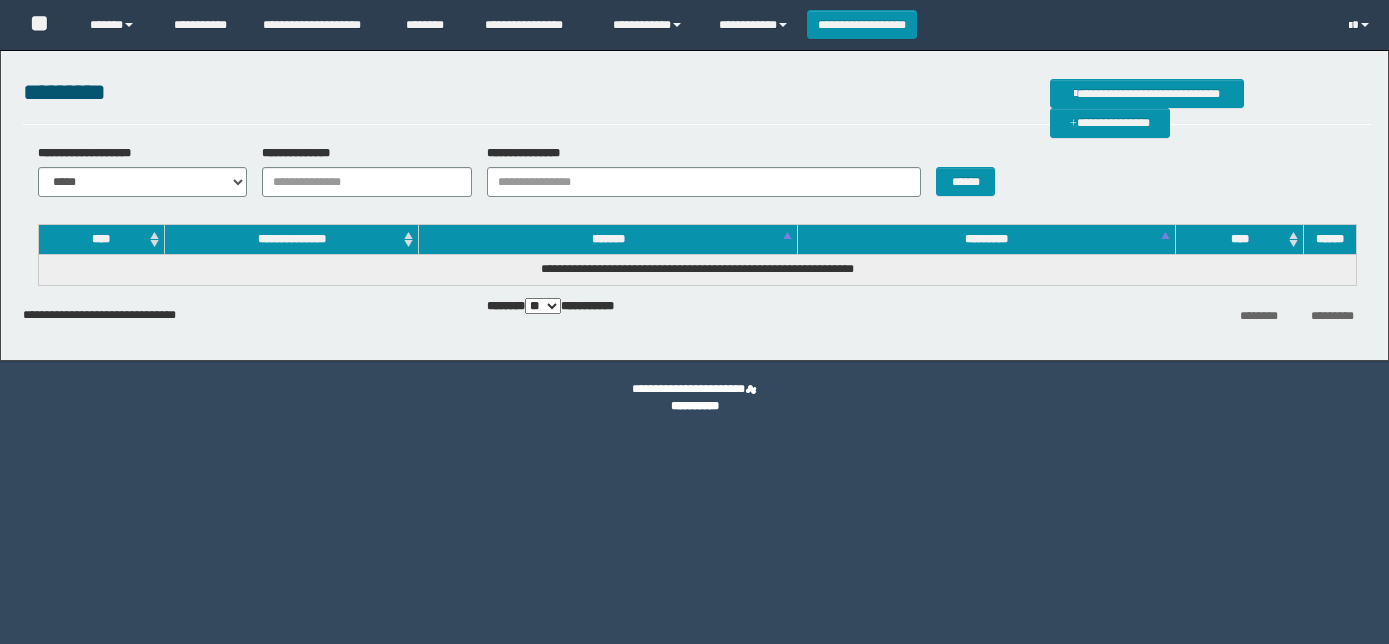 scroll, scrollTop: 0, scrollLeft: 0, axis: both 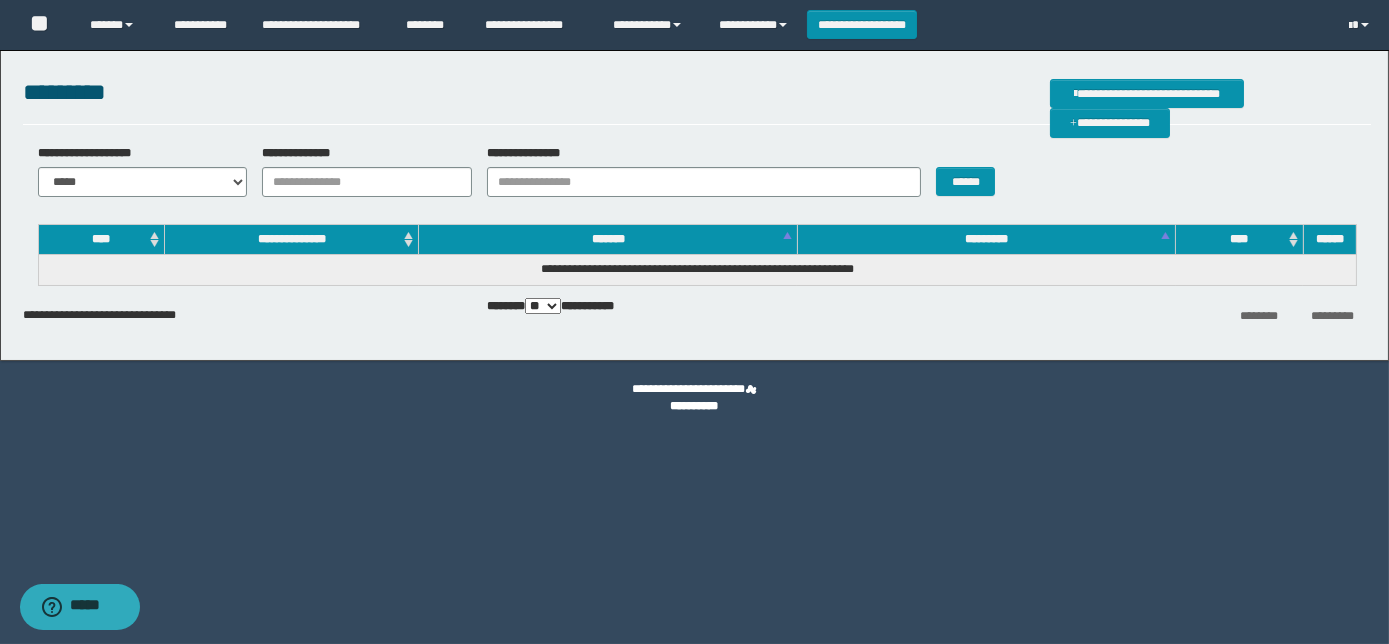 click on "**********" at bounding box center (367, 182) 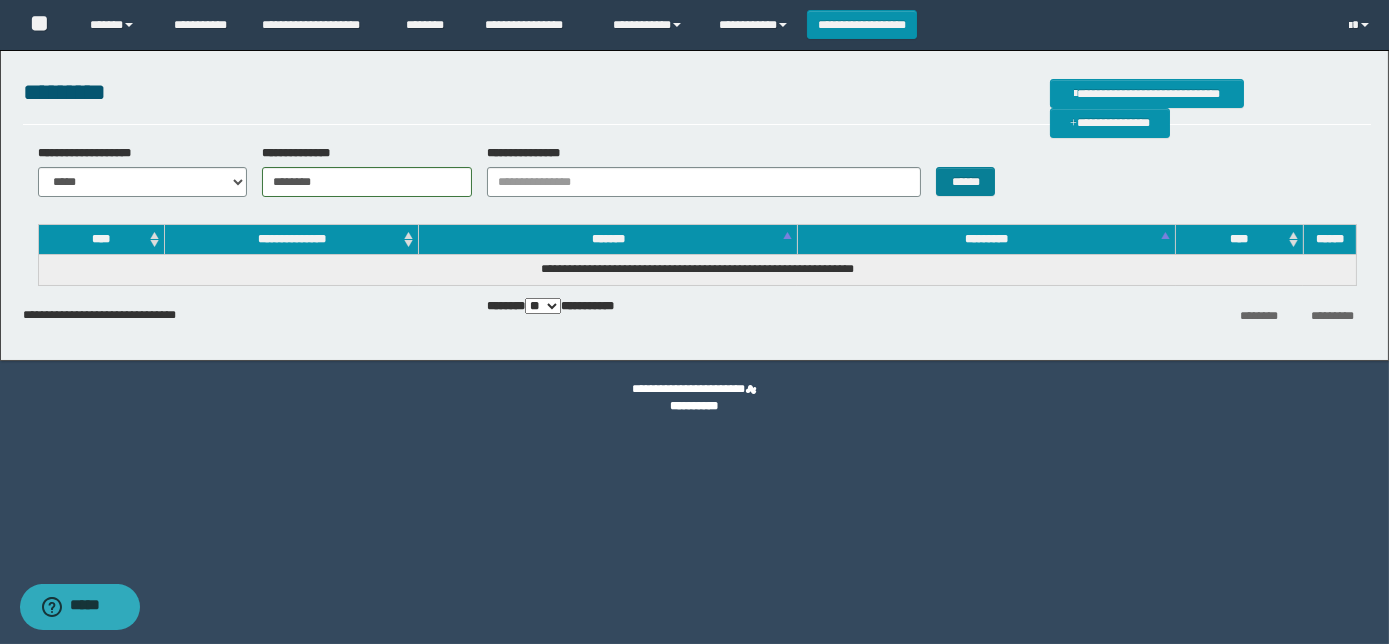 type on "********" 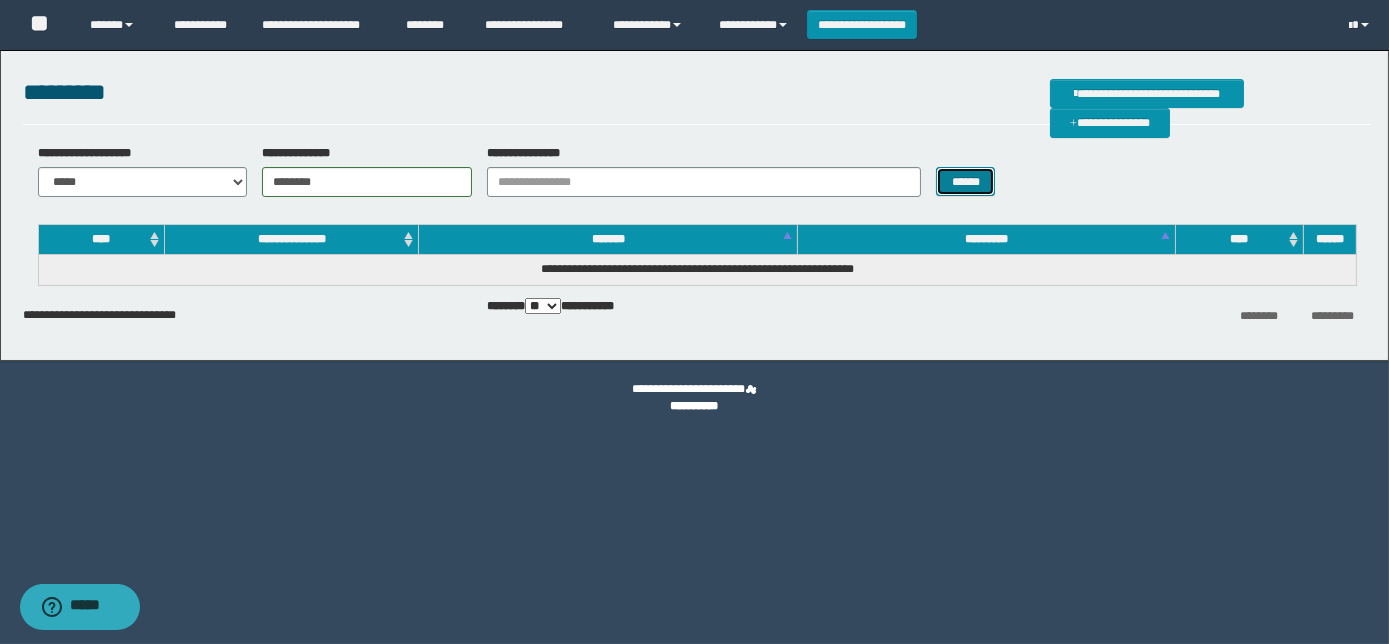 click on "******" at bounding box center (965, 181) 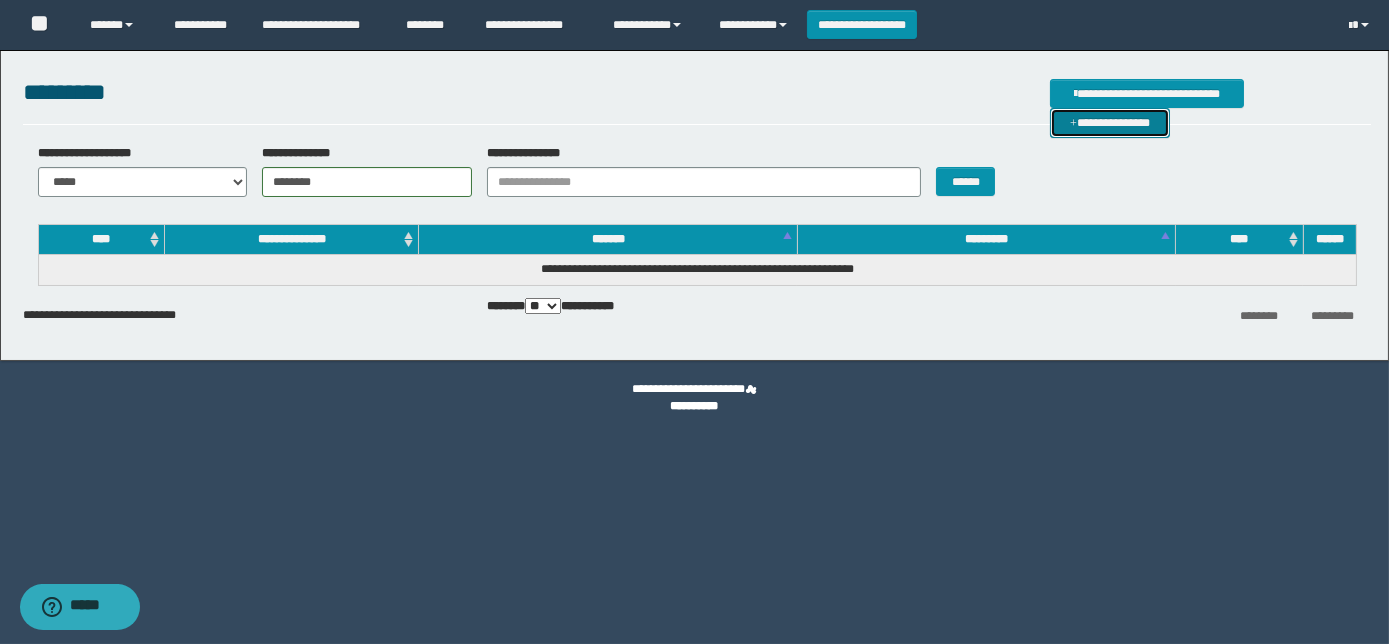click at bounding box center [1073, 124] 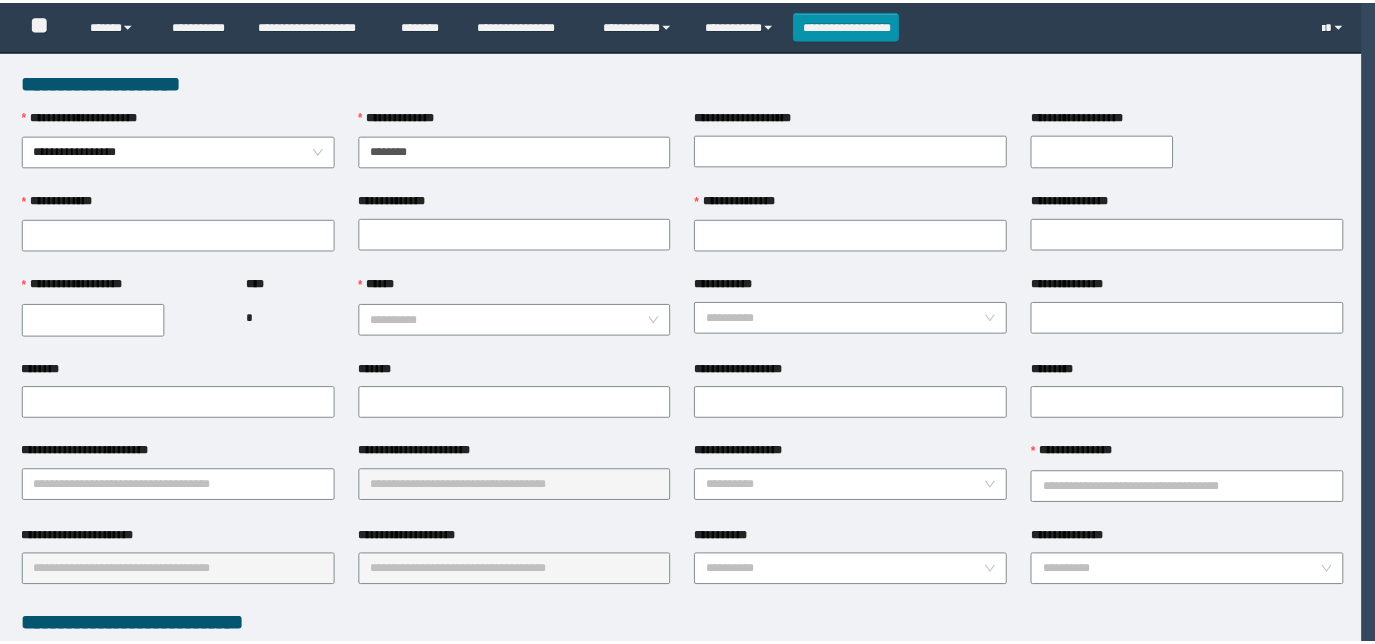 scroll, scrollTop: 695, scrollLeft: 0, axis: vertical 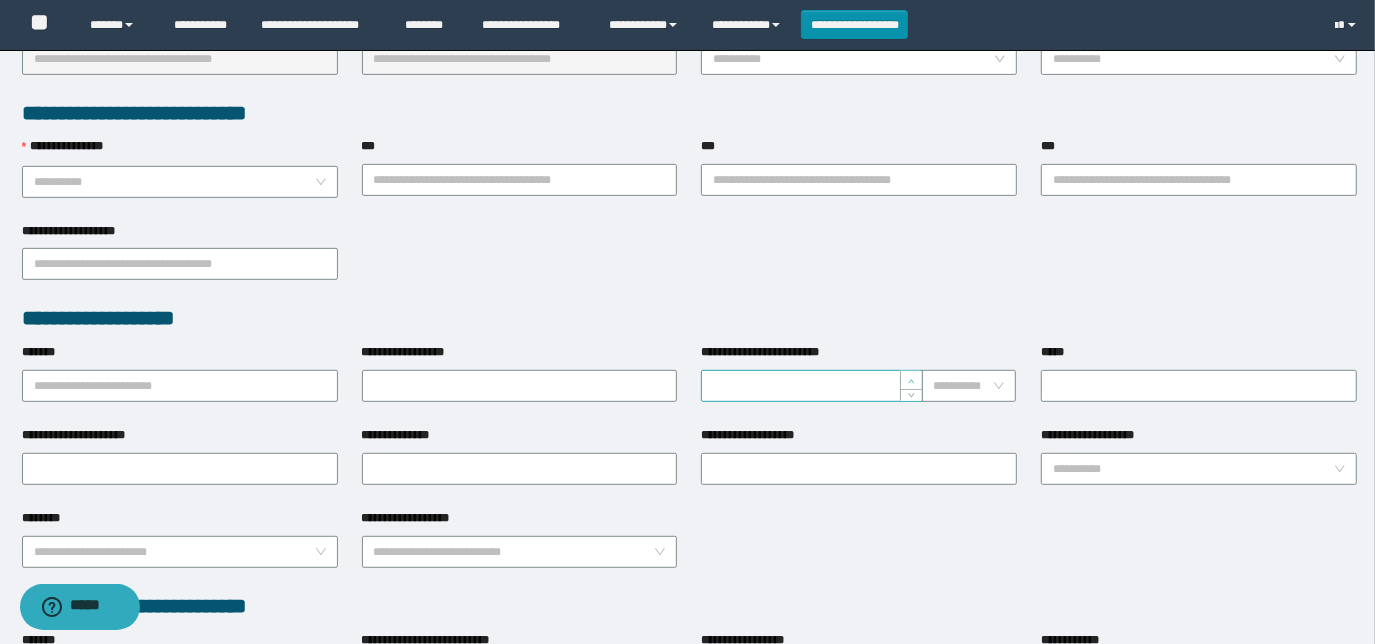 type on "********" 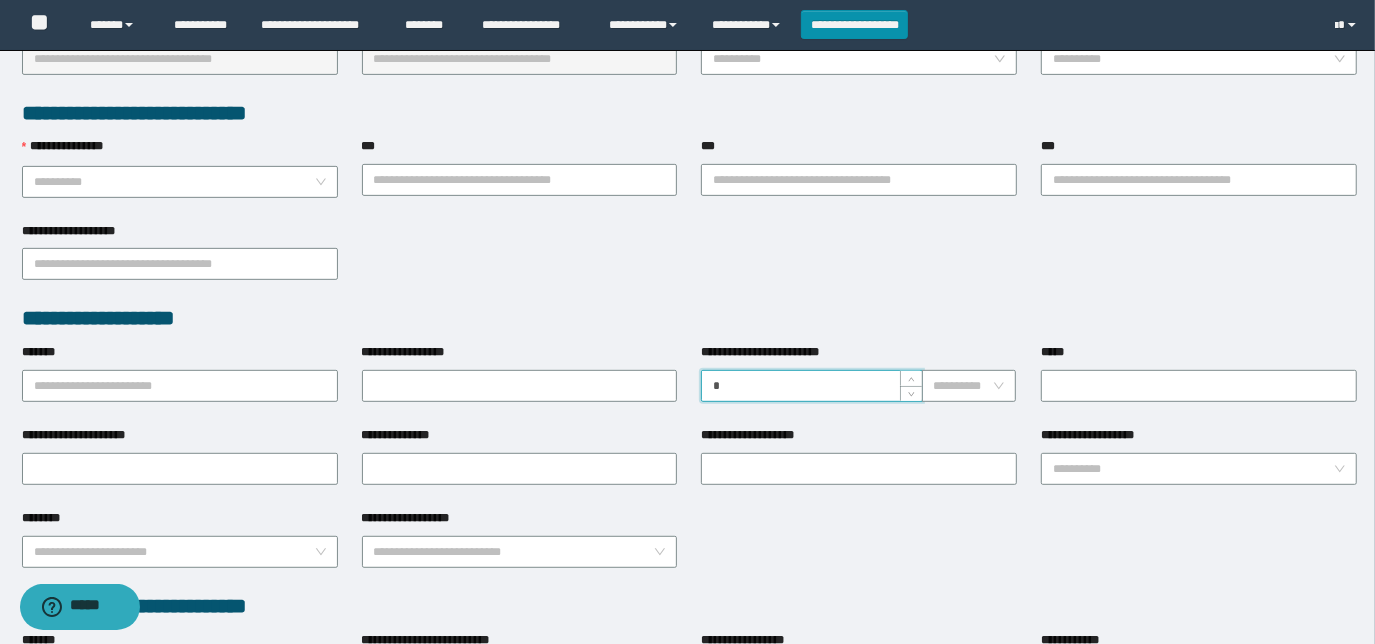 click on "**********" at bounding box center (811, 386) 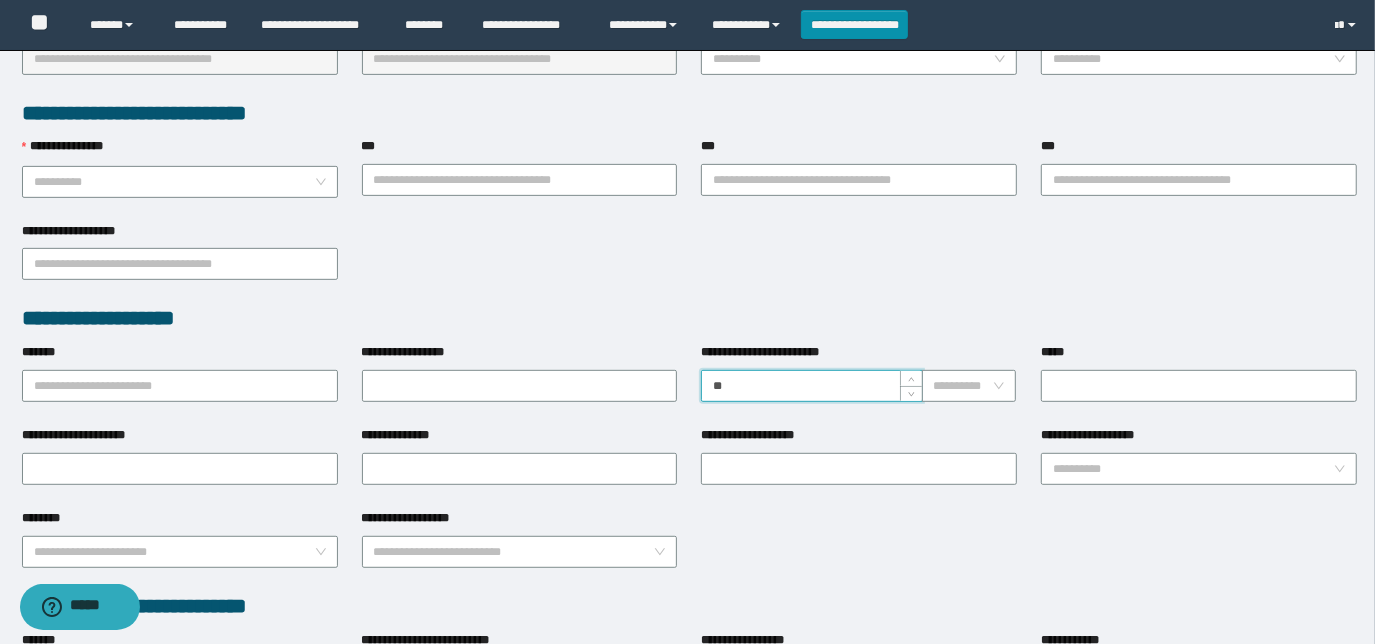 type on "**" 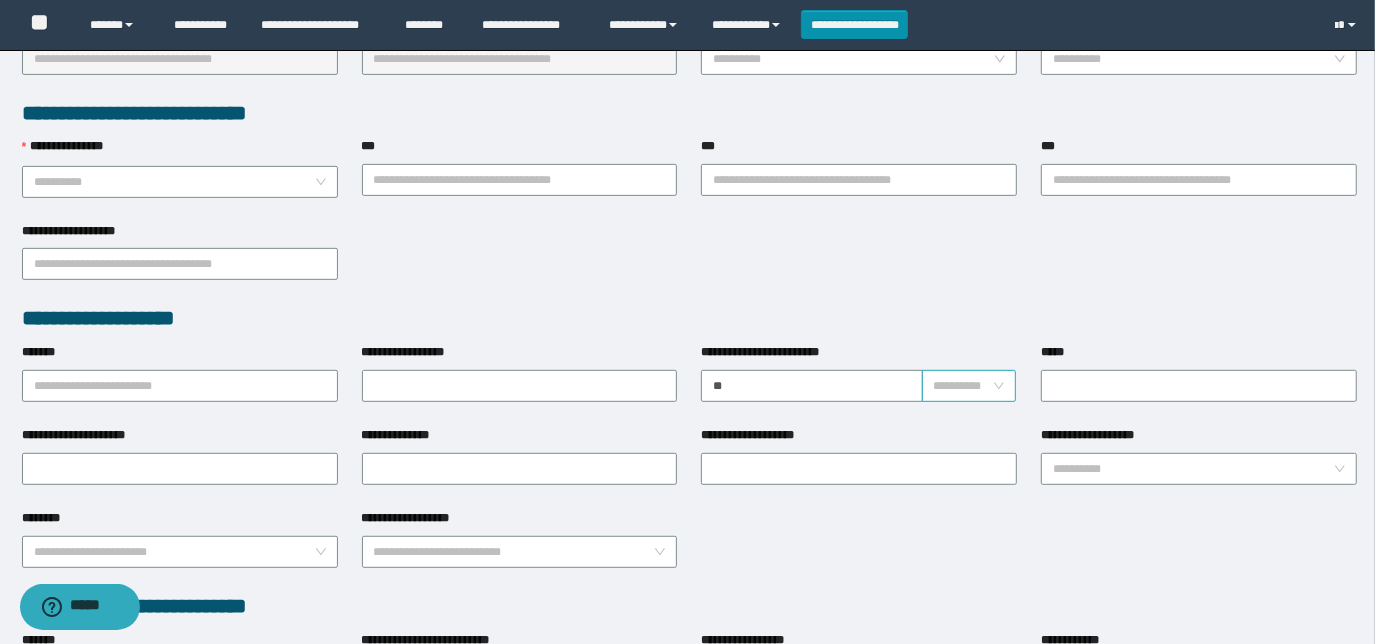 click at bounding box center [963, 386] 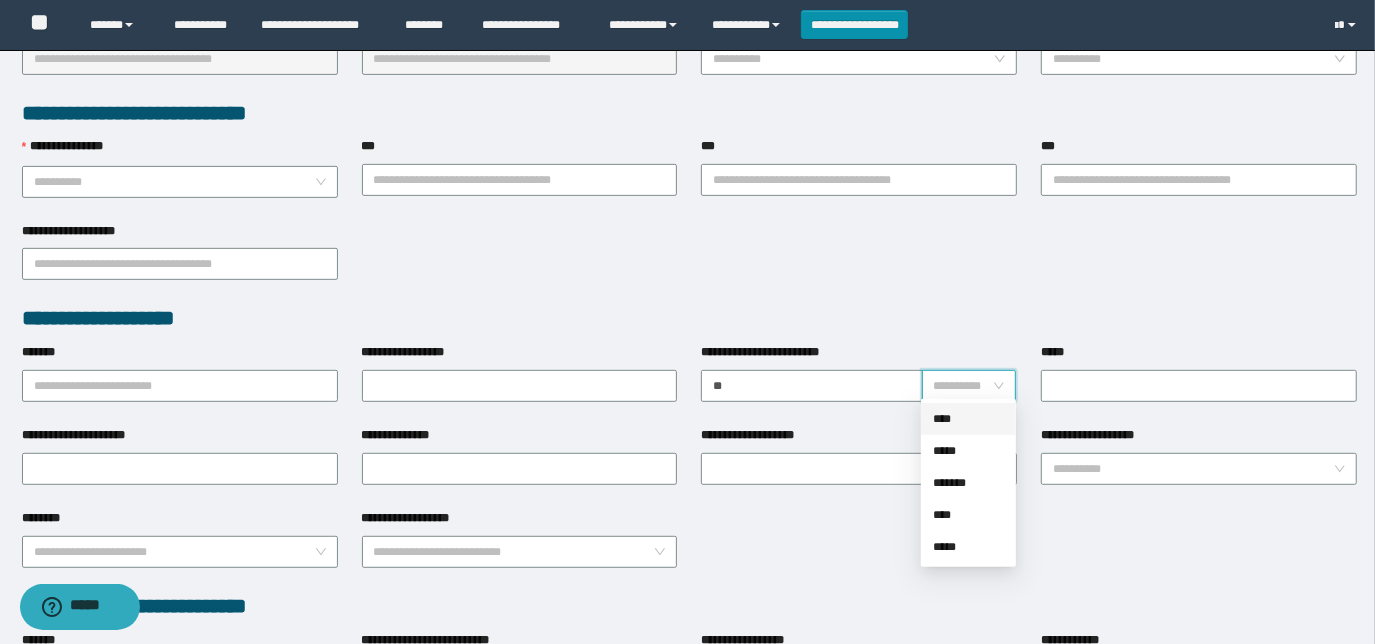 click on "****" at bounding box center [968, 419] 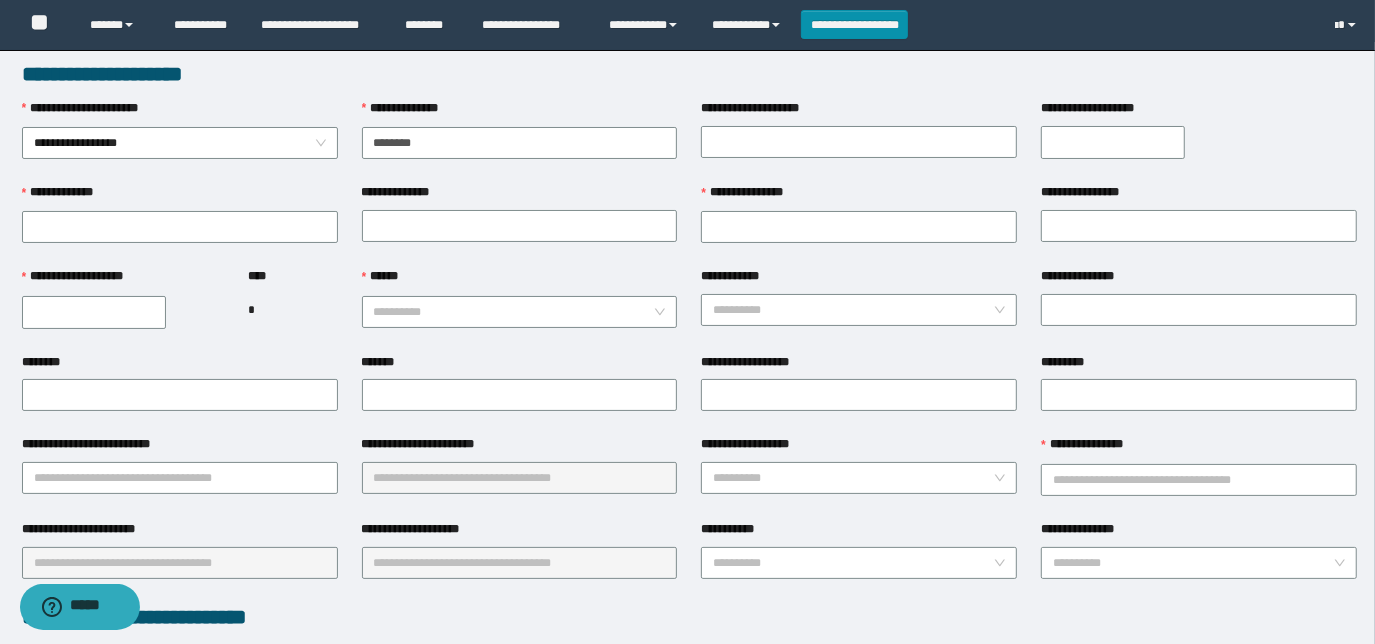 scroll, scrollTop: 0, scrollLeft: 0, axis: both 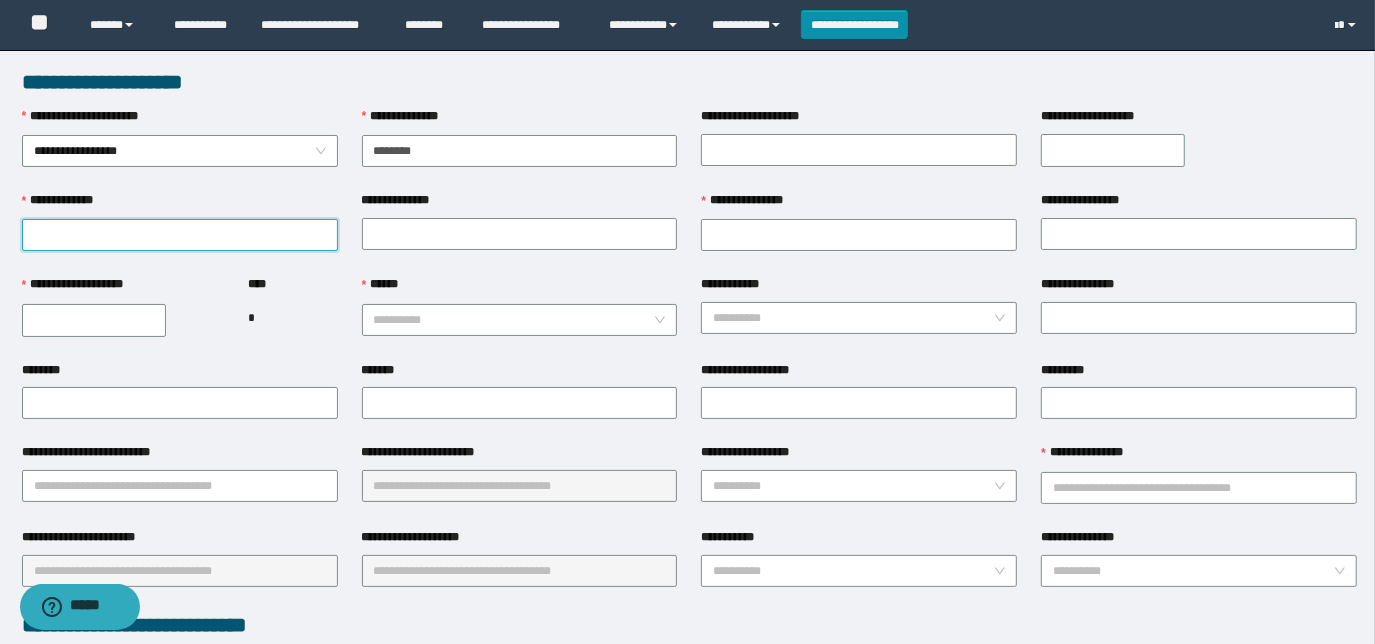 click on "**********" at bounding box center (180, 235) 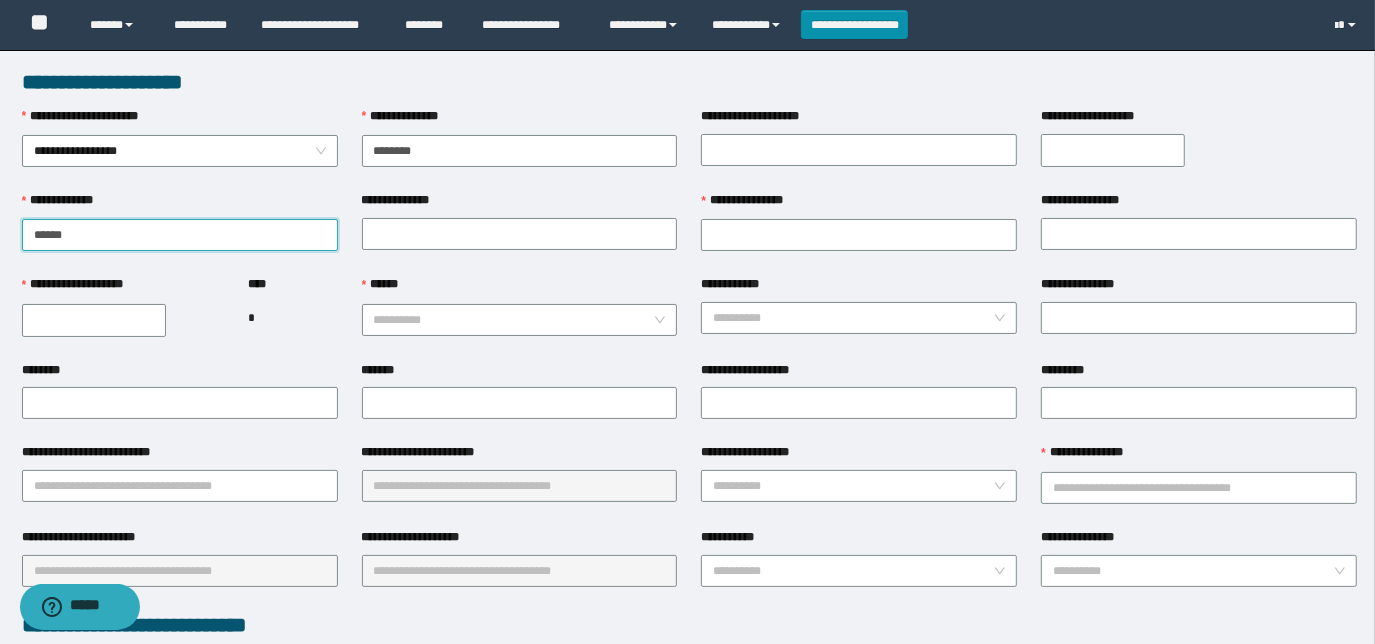 type on "******" 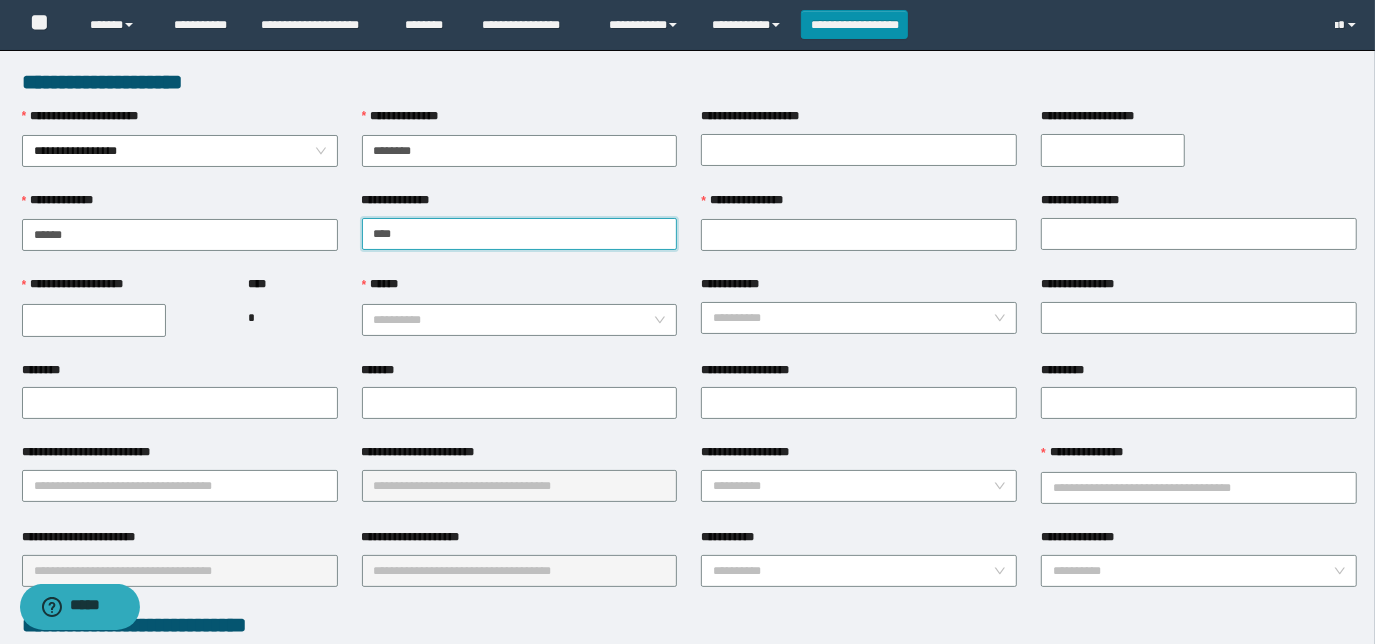 type on "****" 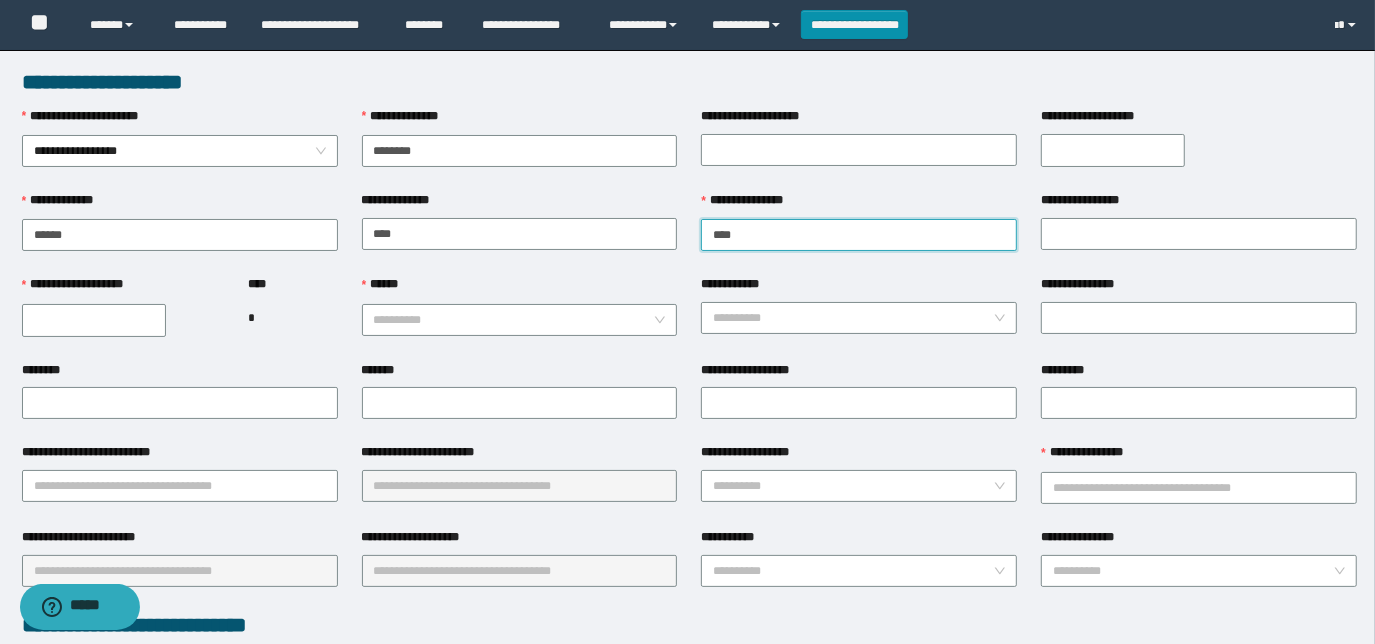 type on "****" 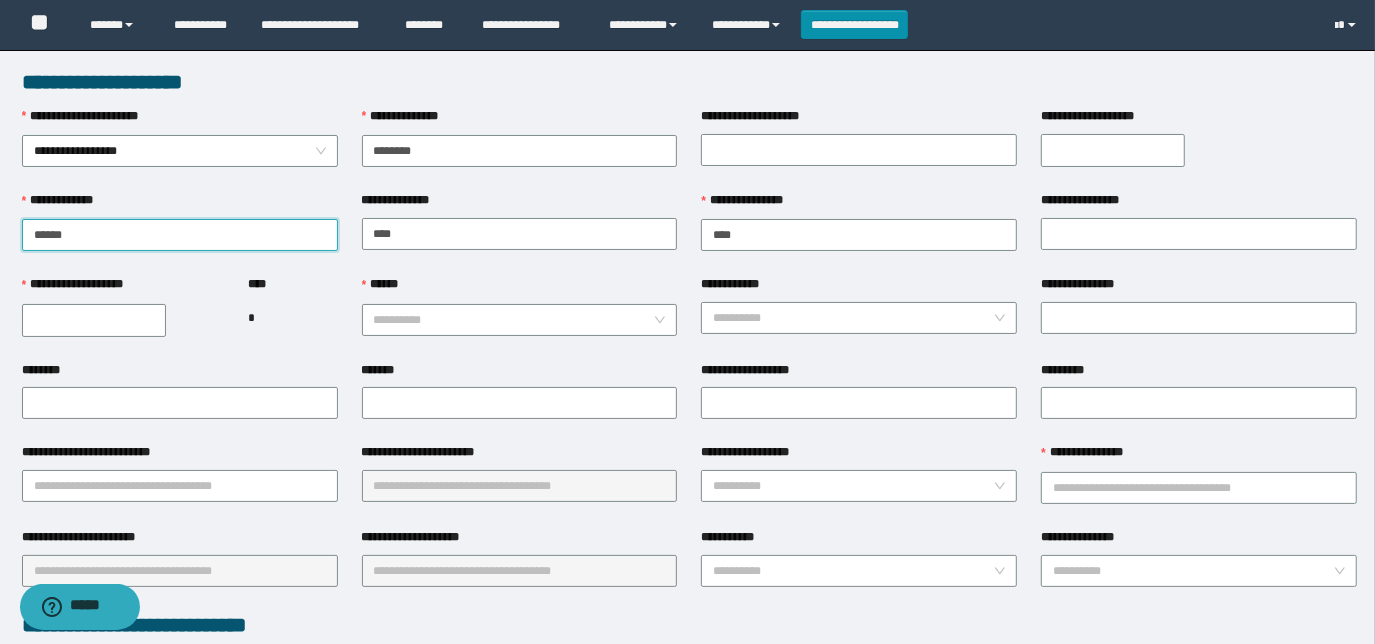 click on "******" at bounding box center (180, 235) 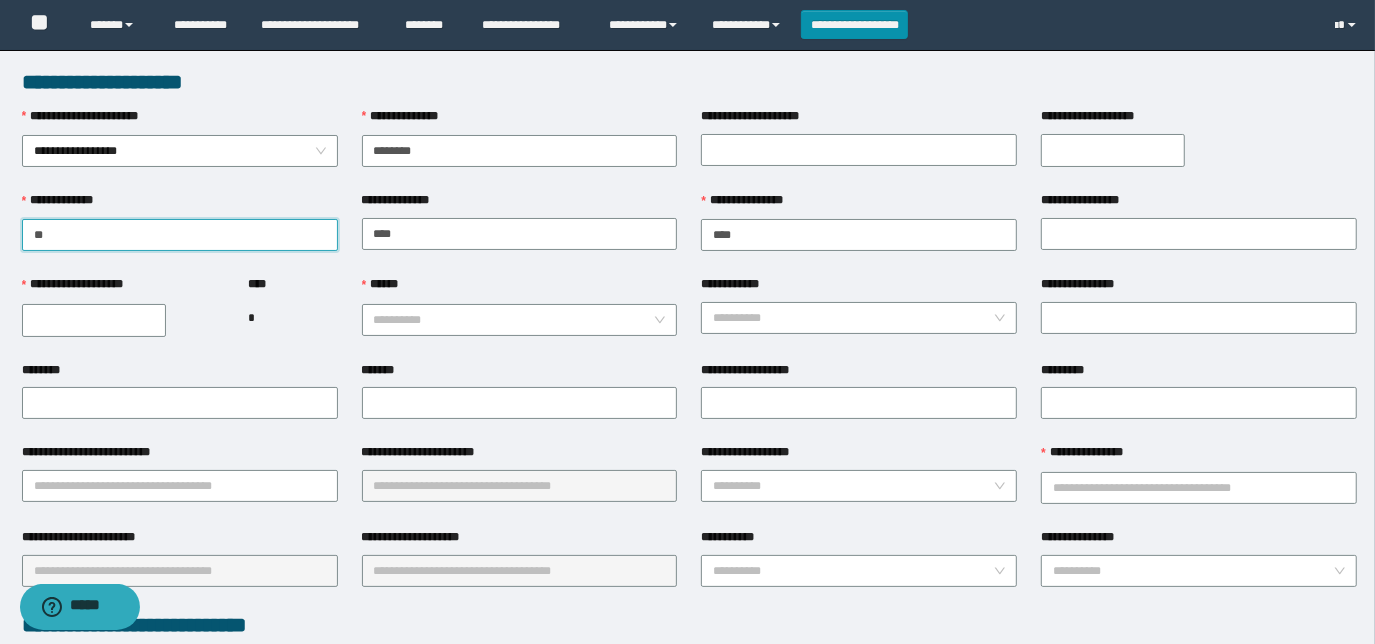 type on "*" 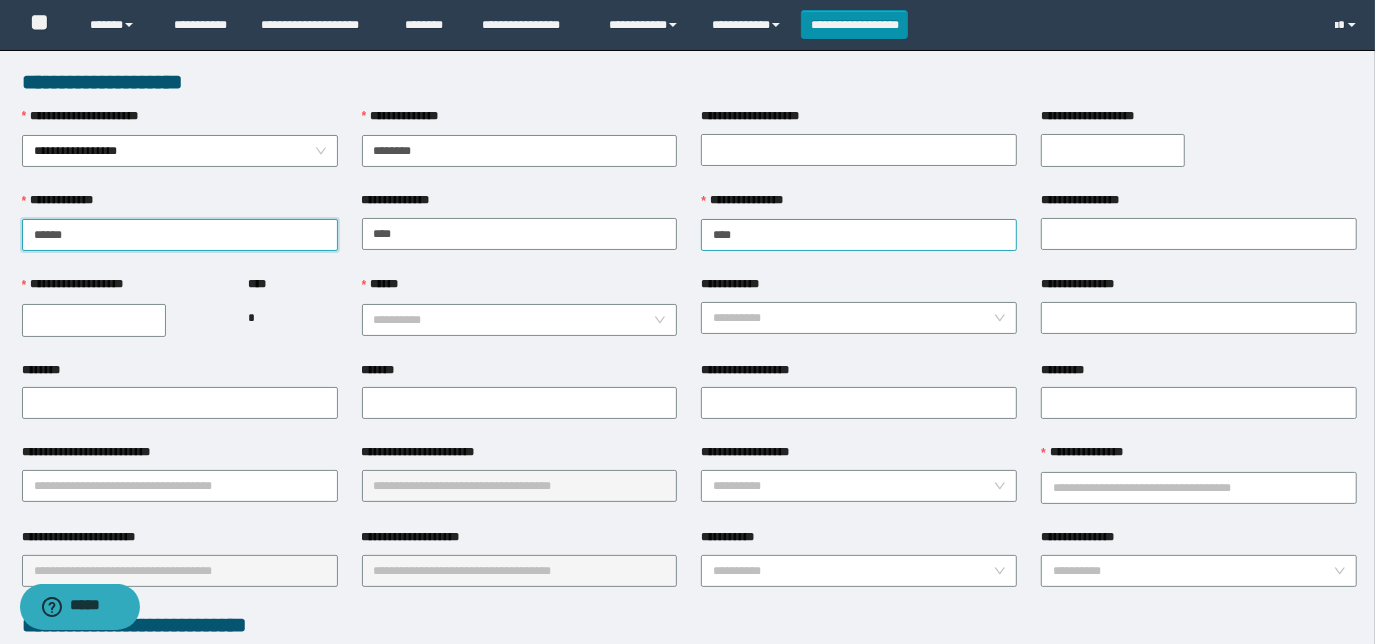 type on "******" 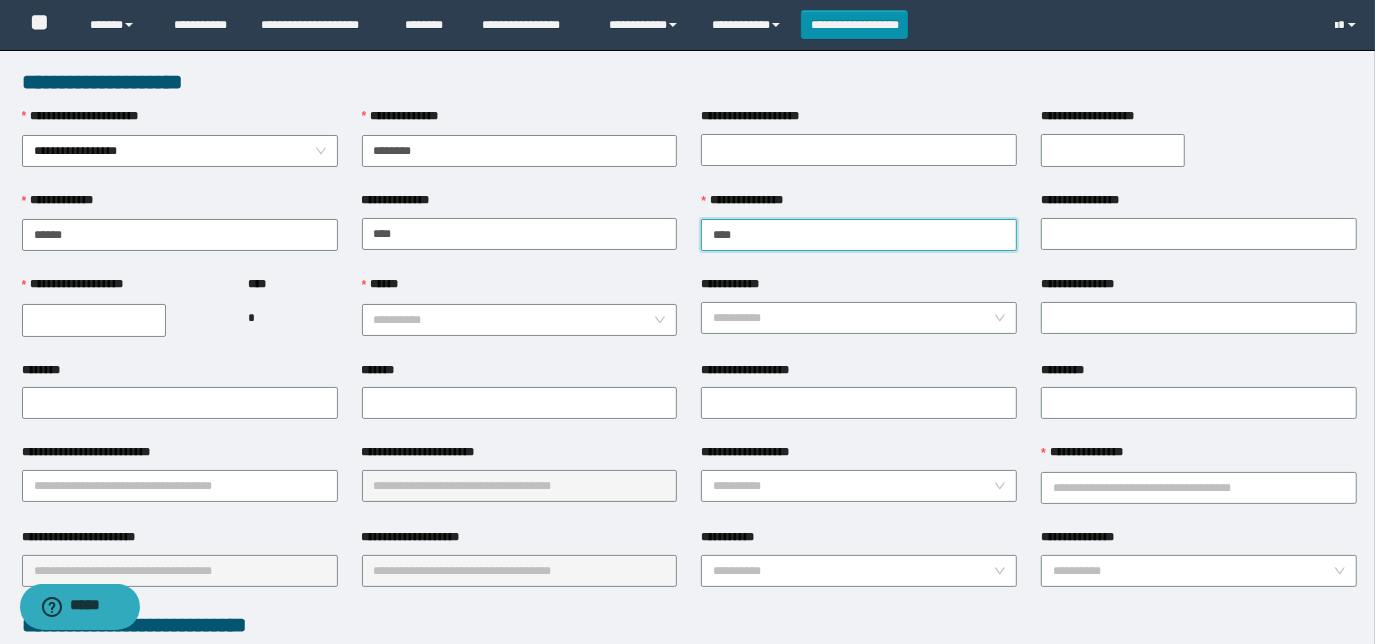 click on "****" at bounding box center [859, 235] 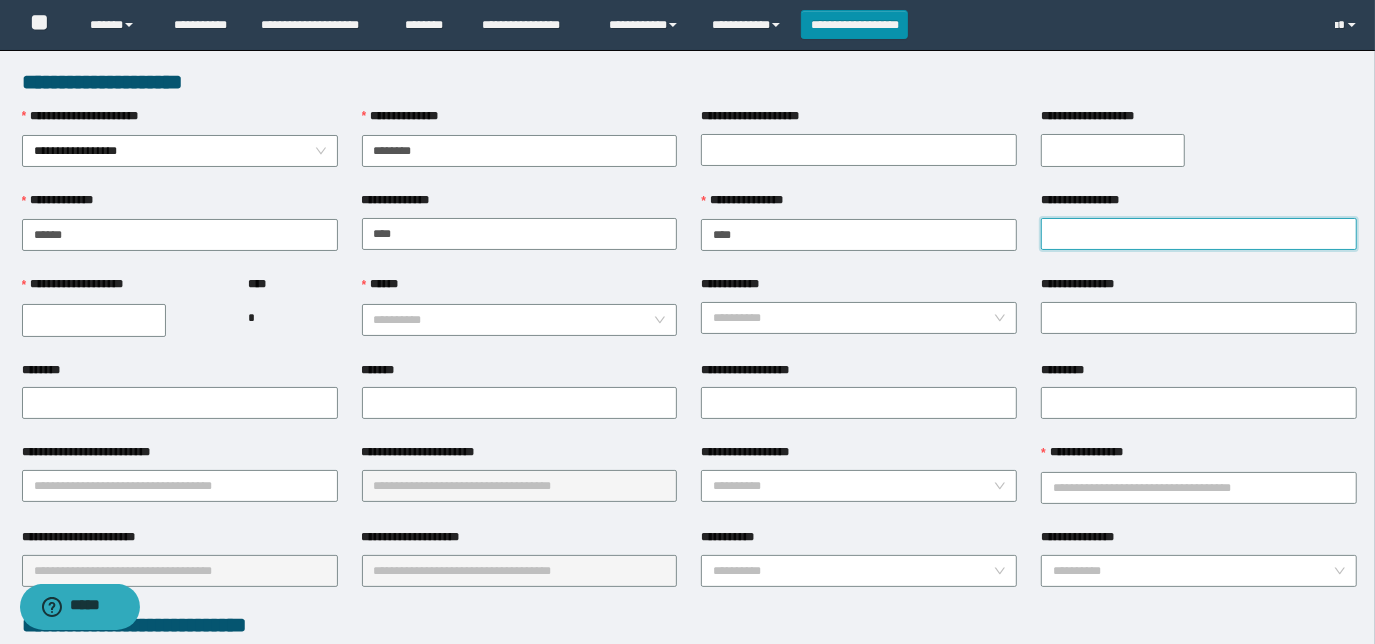 click on "**********" at bounding box center [1199, 234] 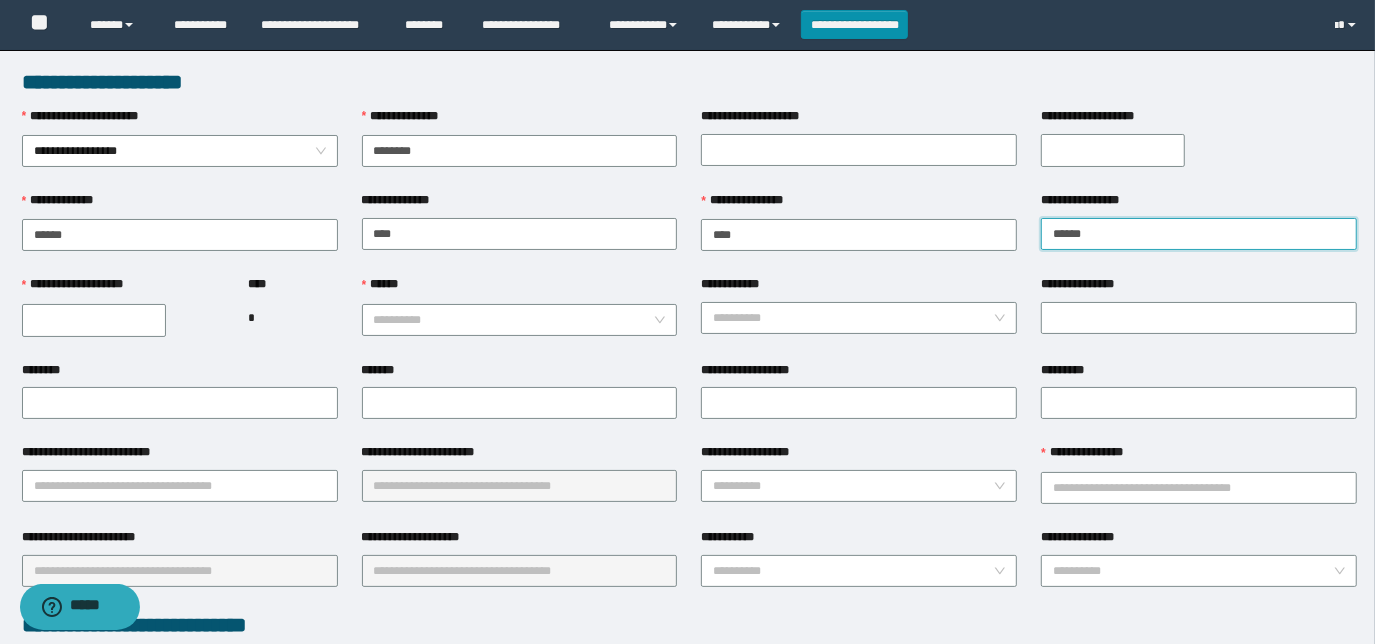 type on "******" 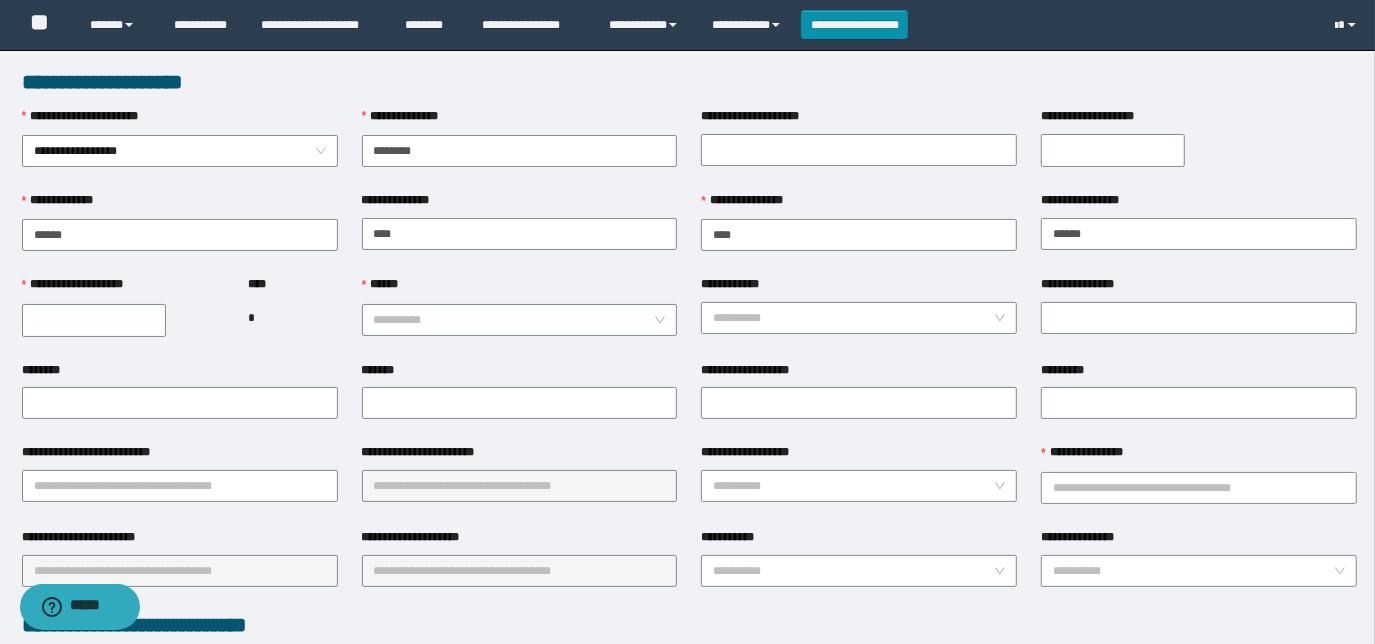 click on "**********" at bounding box center (94, 320) 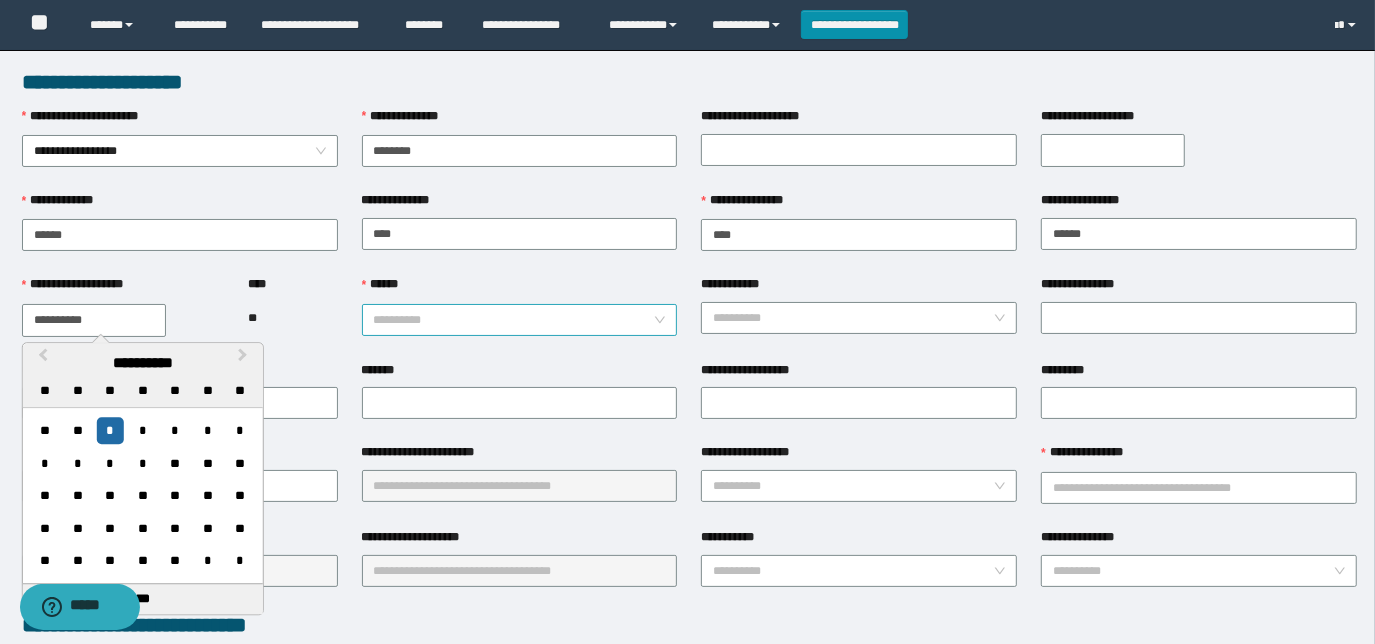 type on "**********" 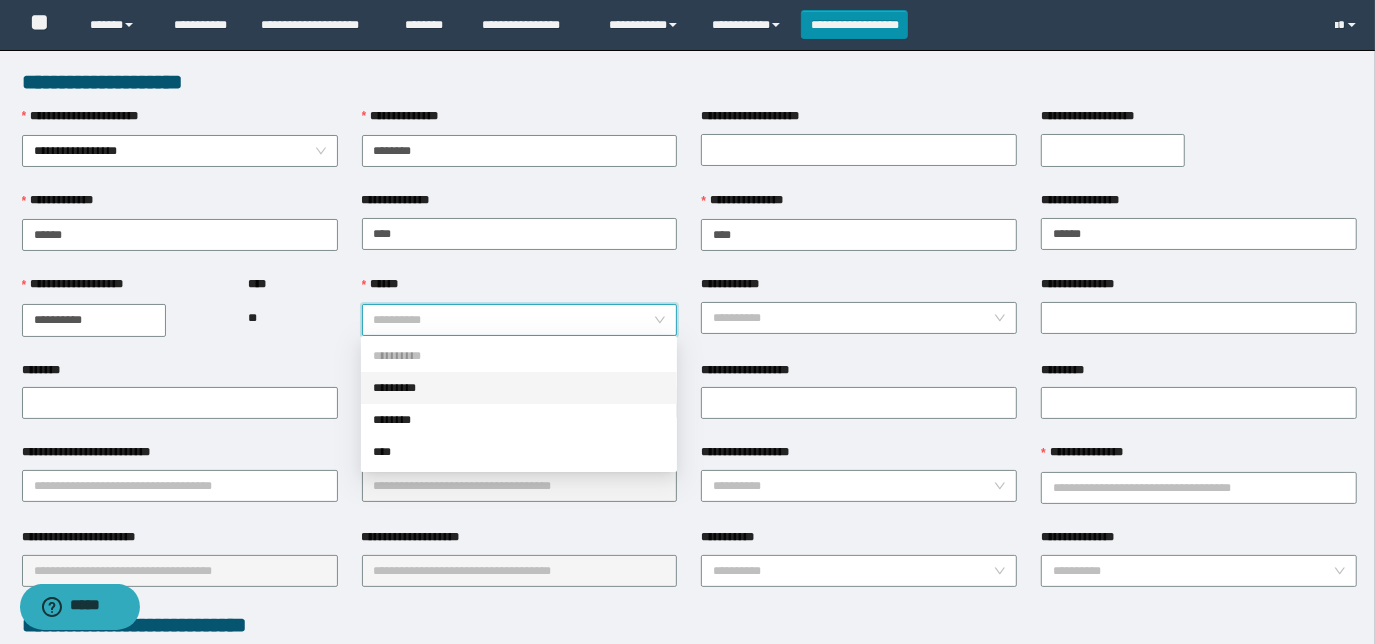 click on "******" at bounding box center (514, 320) 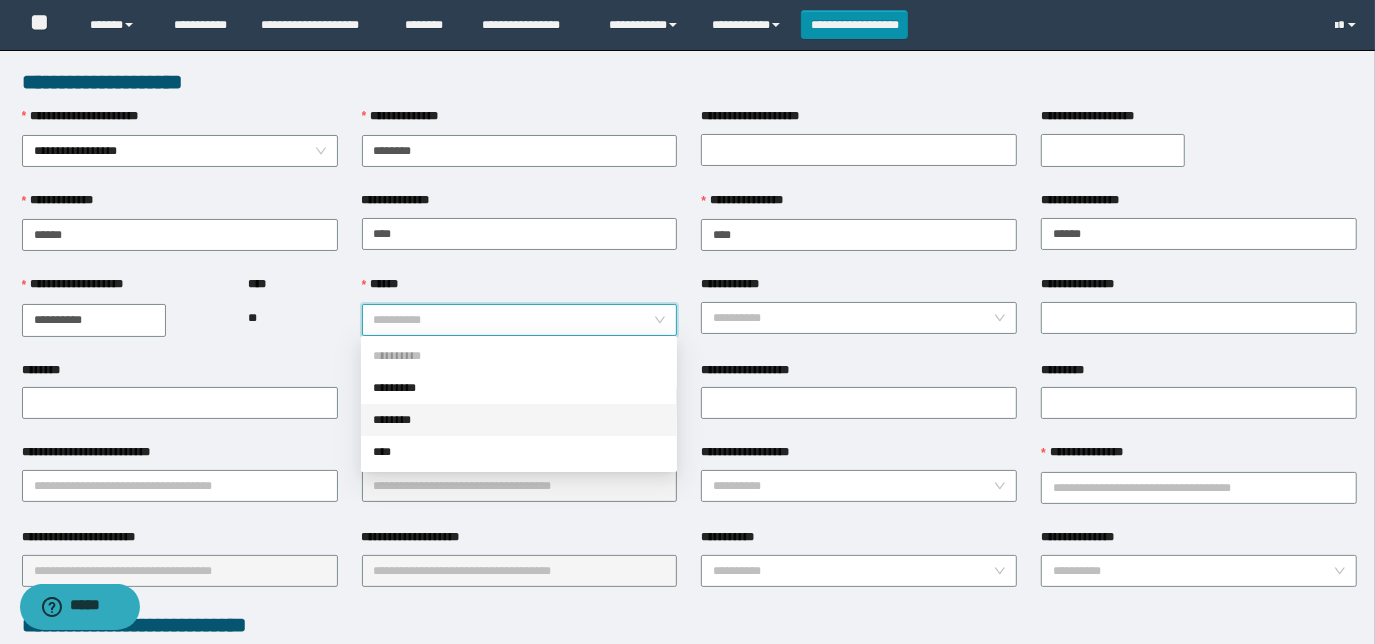 click on "********" at bounding box center [519, 420] 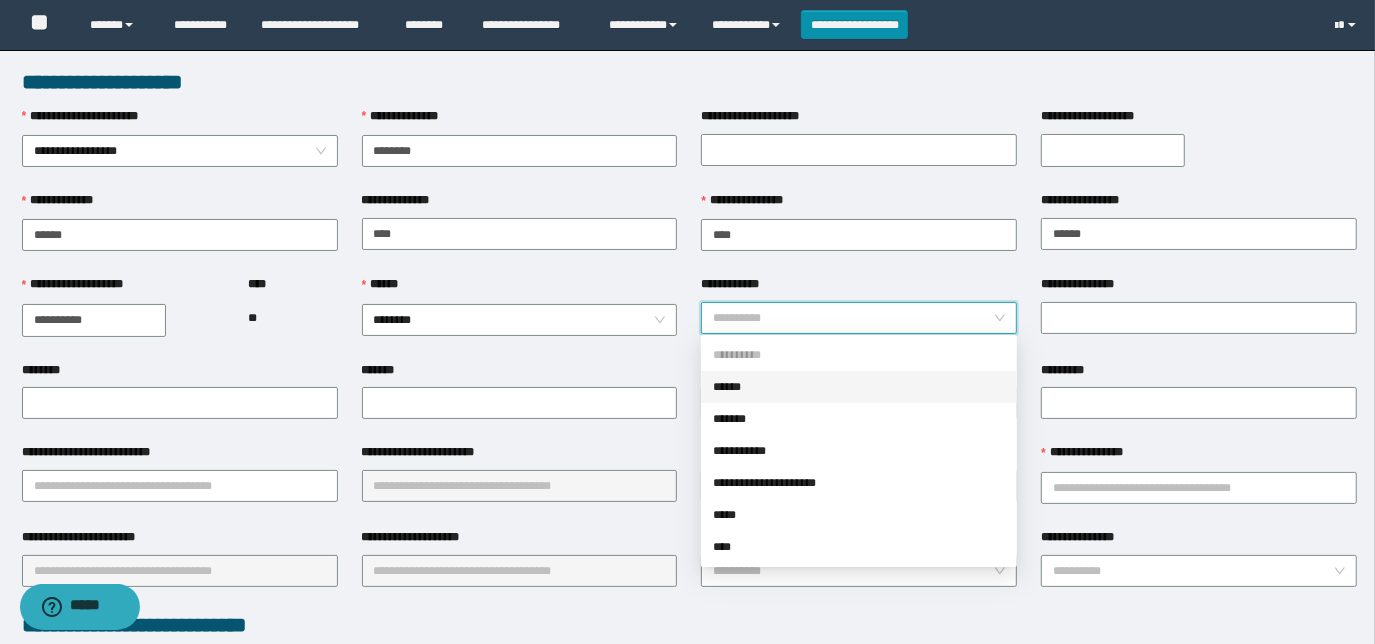 click on "**********" at bounding box center [853, 318] 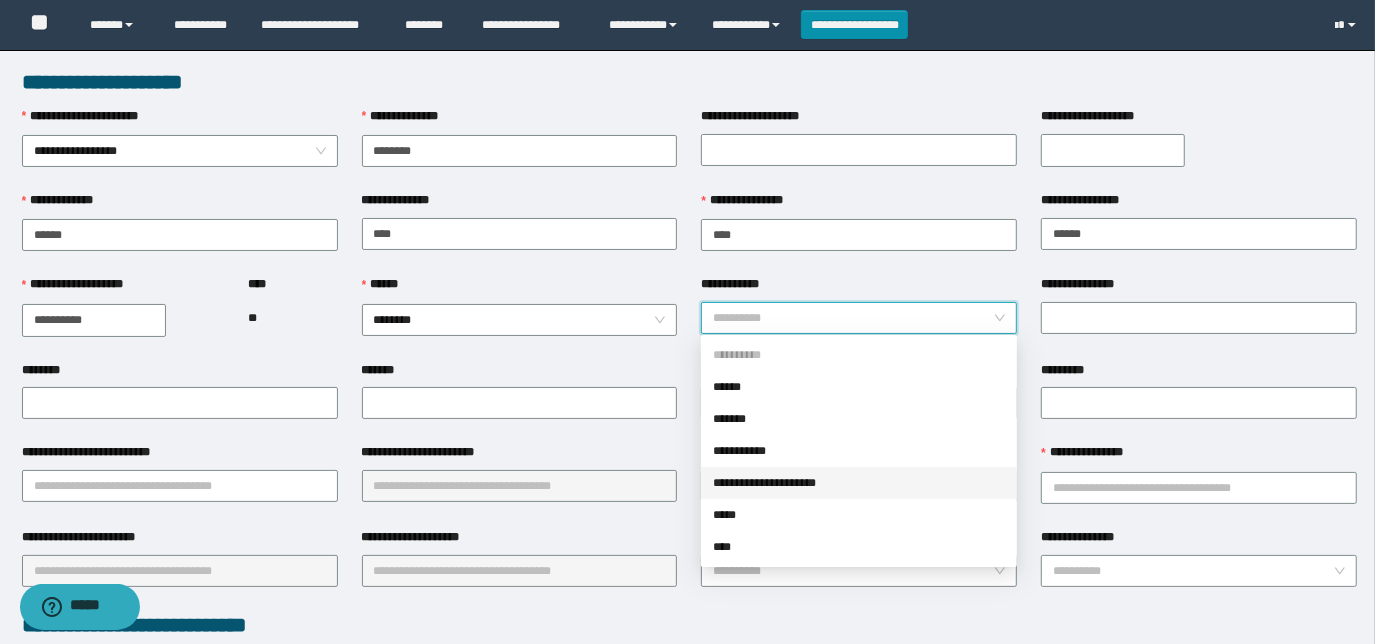 click on "**********" at bounding box center [859, 483] 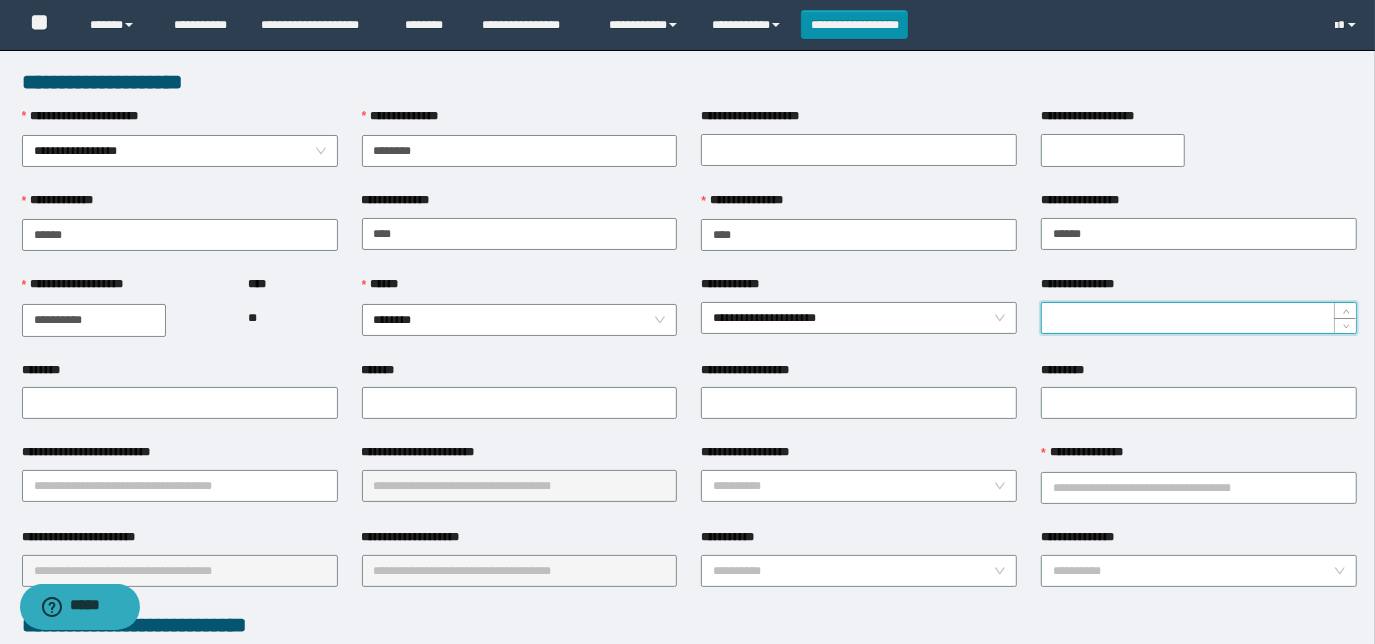 click on "**********" at bounding box center (1199, 318) 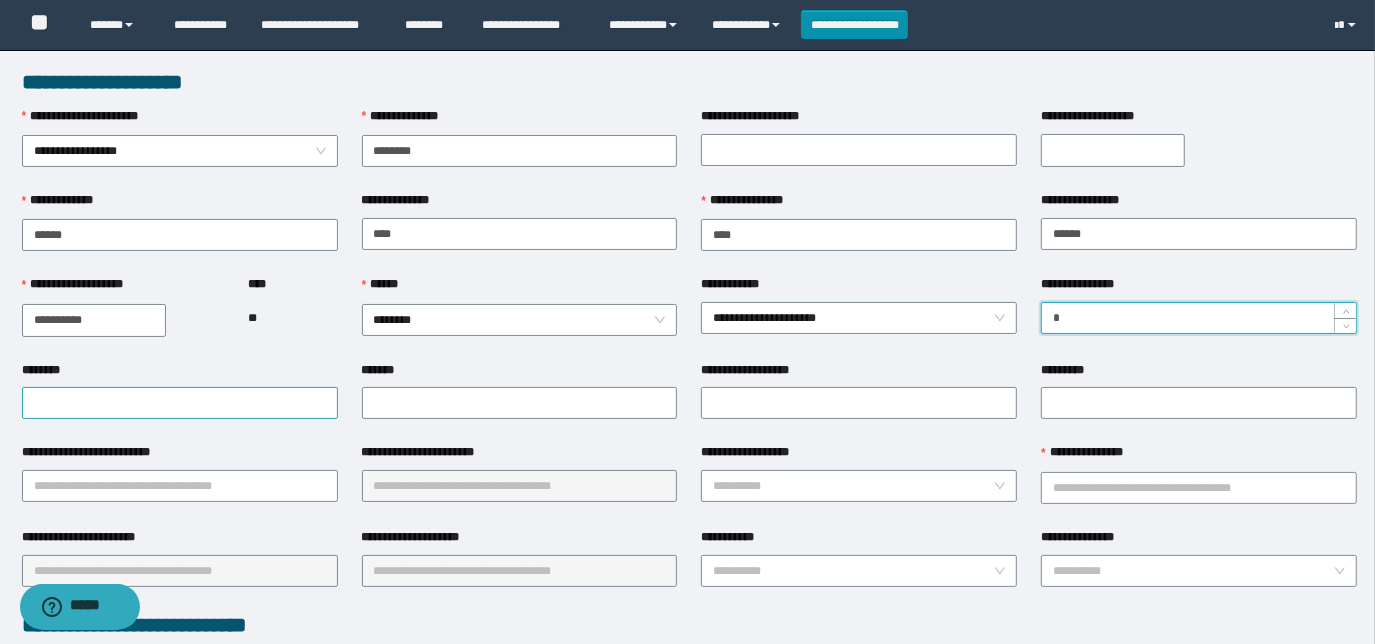 type on "*" 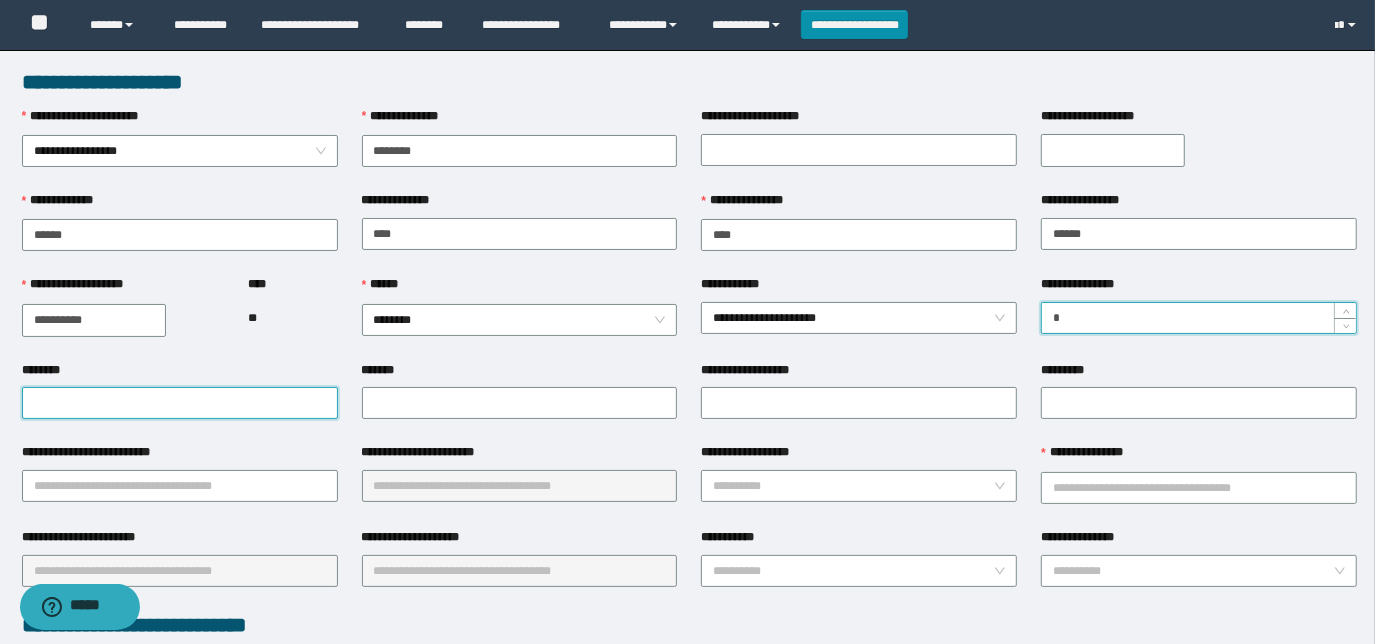 drag, startPoint x: 256, startPoint y: 393, endPoint x: 291, endPoint y: 390, distance: 35.128338 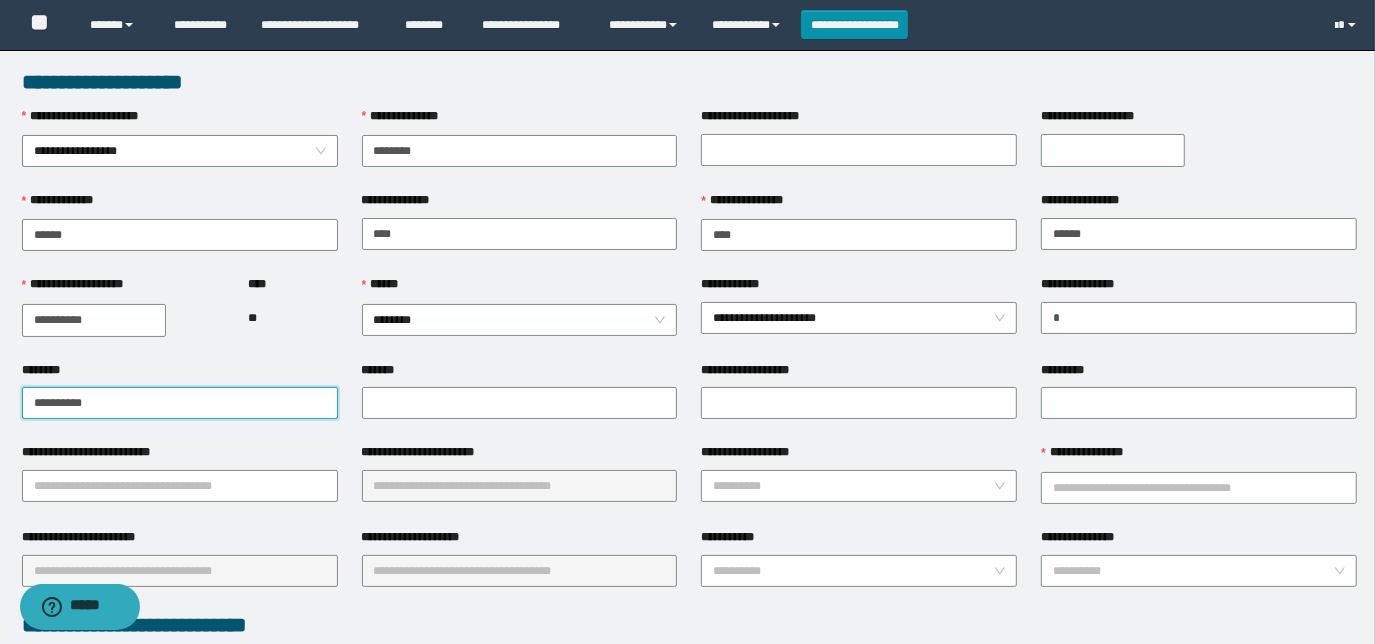 type on "**********" 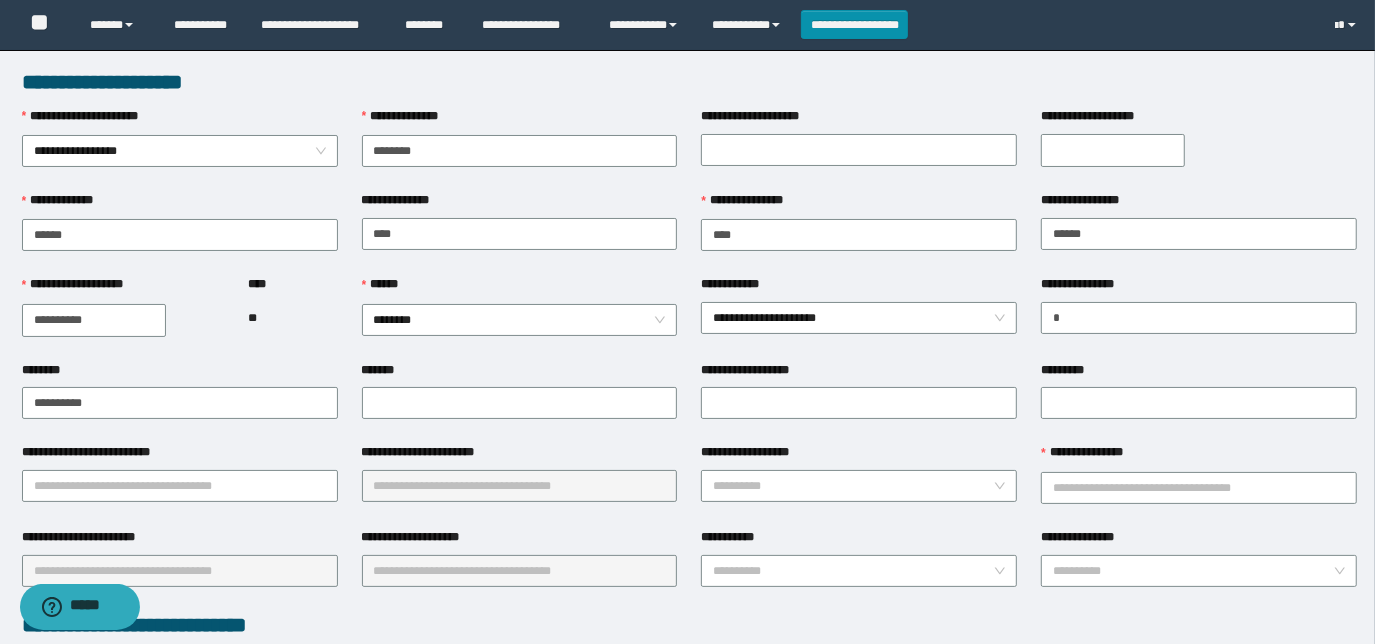 click at bounding box center (520, 403) 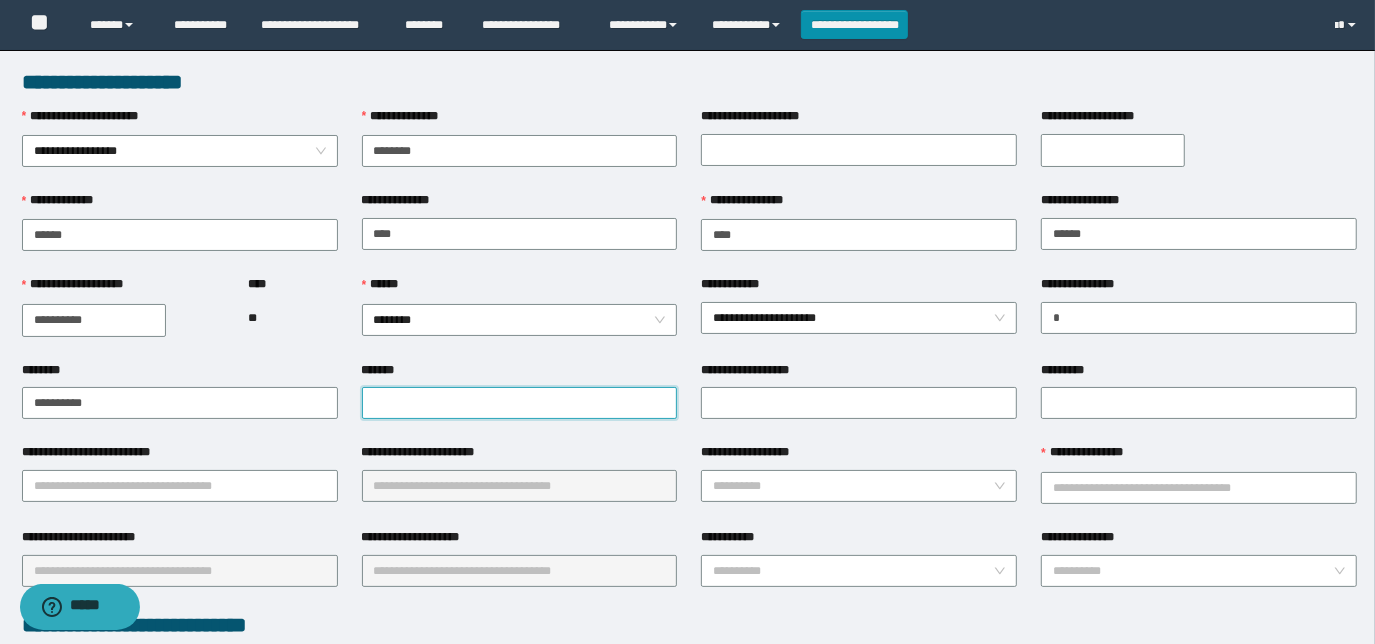 click on "*******" at bounding box center [520, 403] 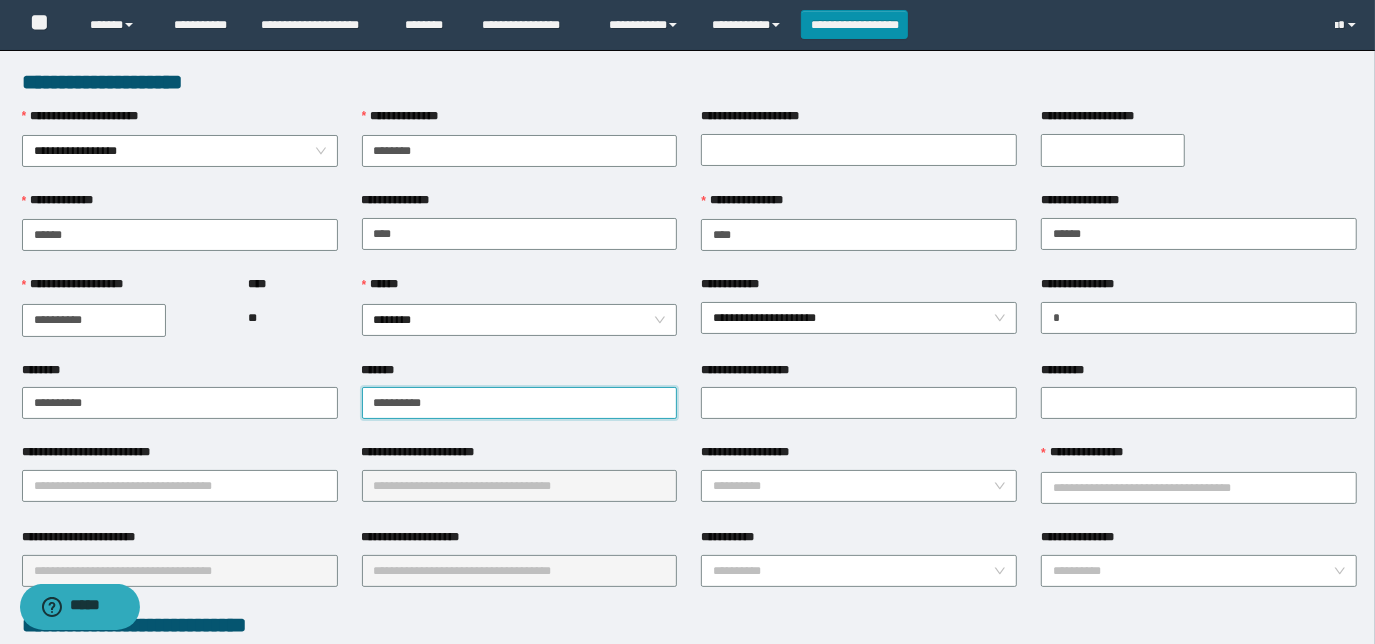 type on "**********" 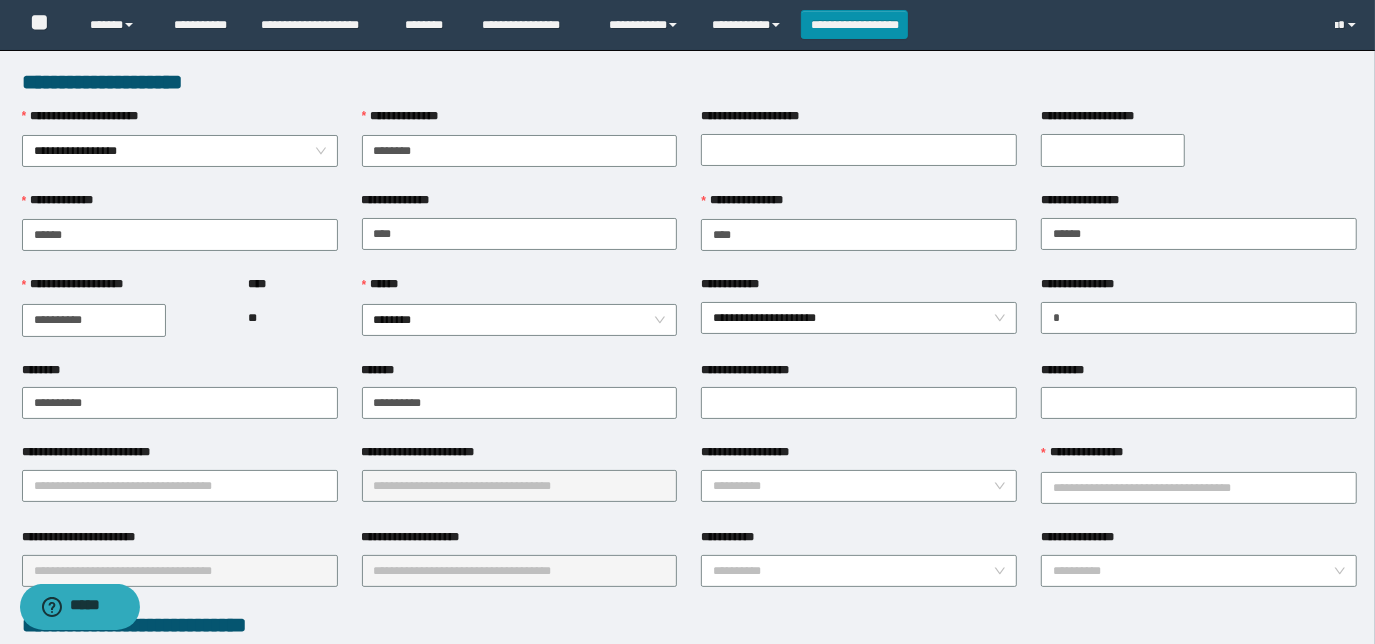 click at bounding box center [859, 403] 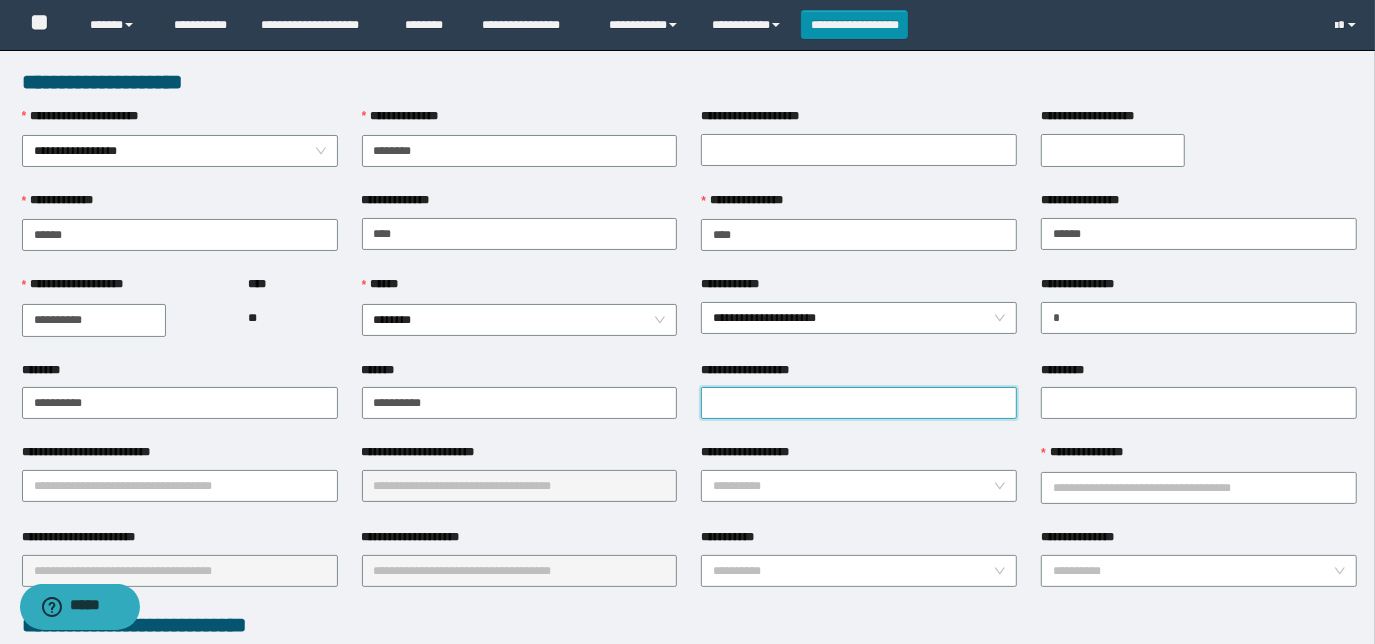 click on "**********" at bounding box center (859, 403) 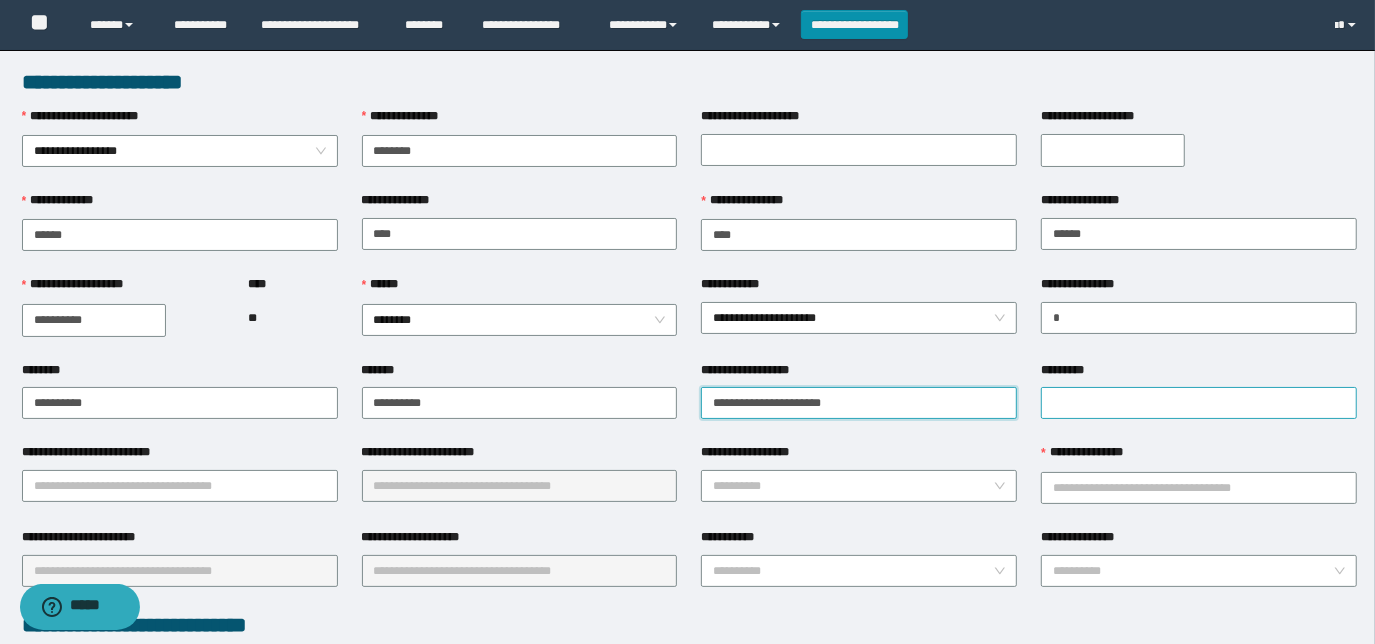 type on "**********" 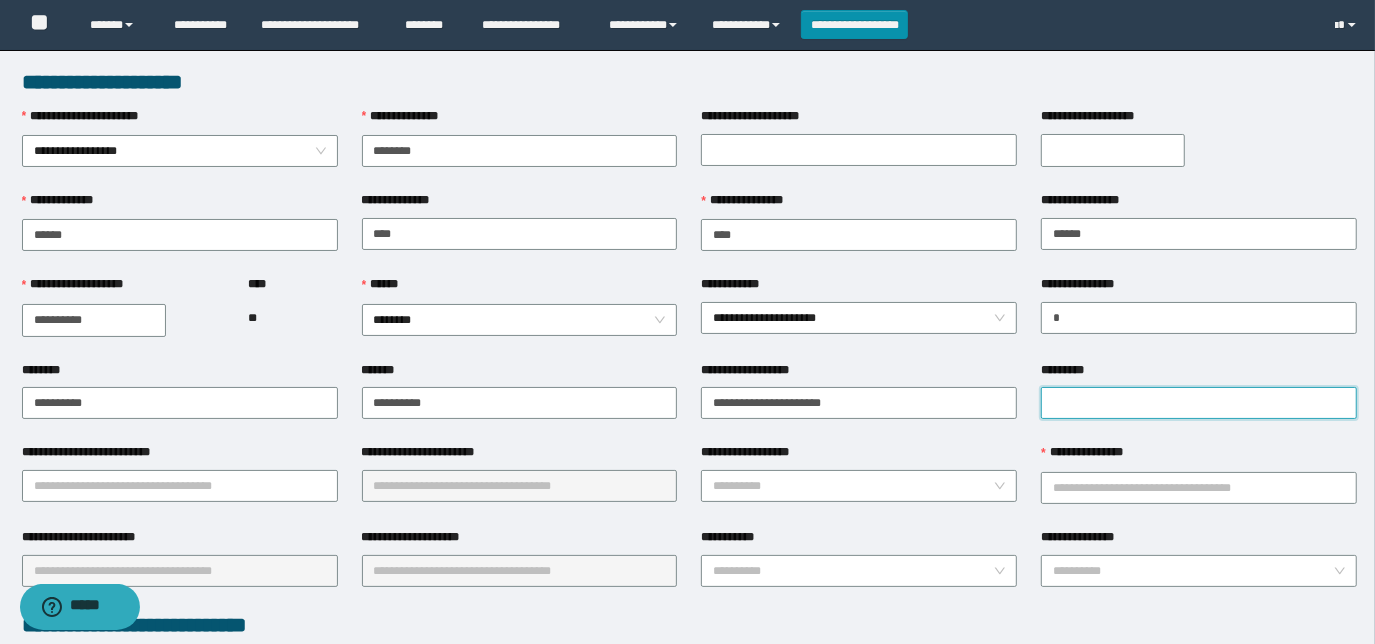 click on "*********" at bounding box center (1199, 403) 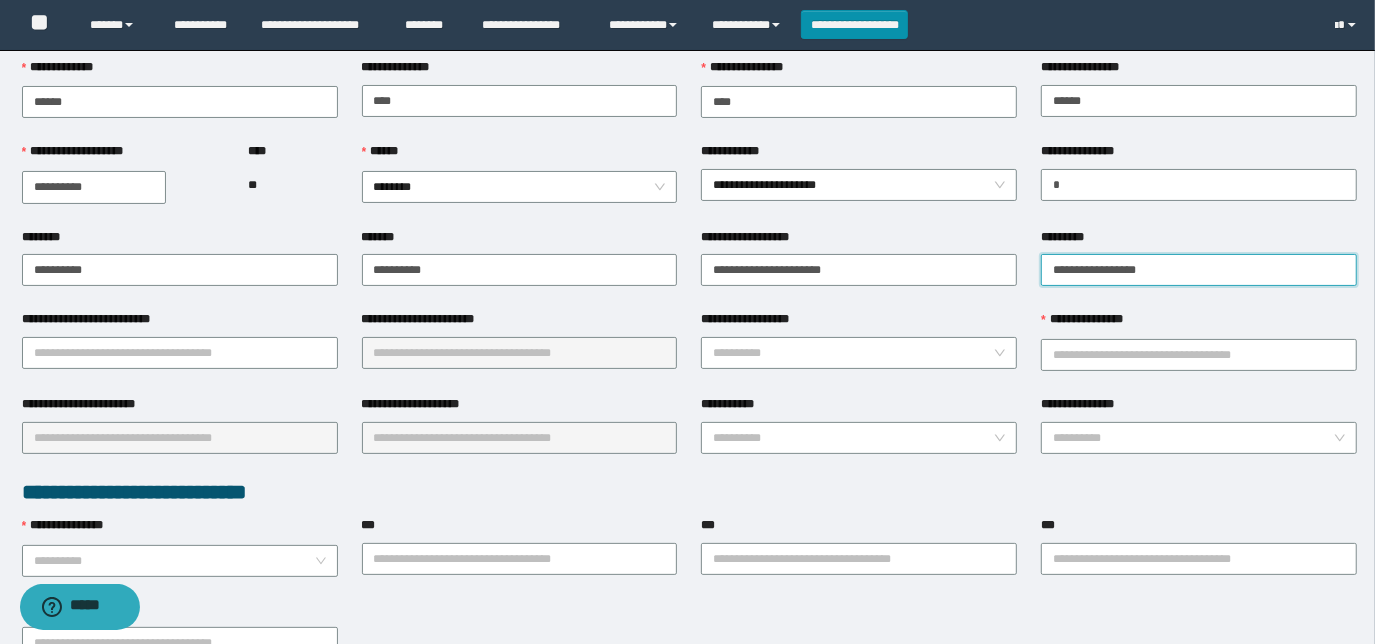 scroll, scrollTop: 181, scrollLeft: 0, axis: vertical 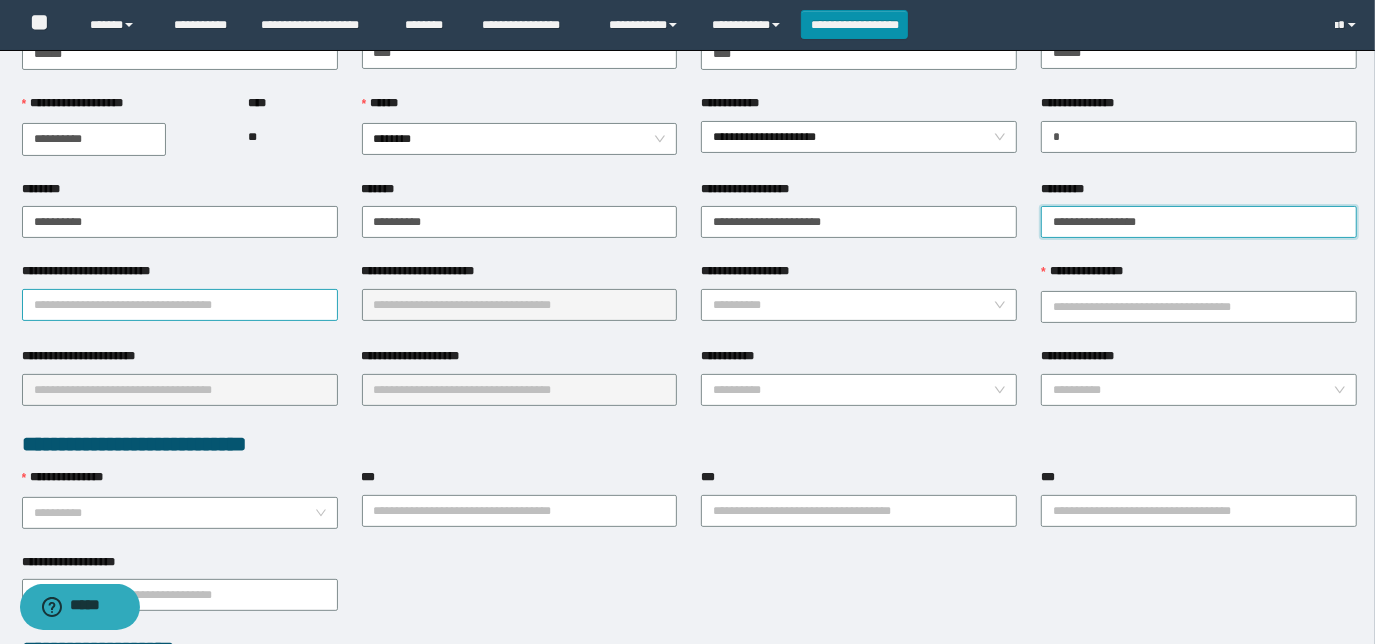 type on "**********" 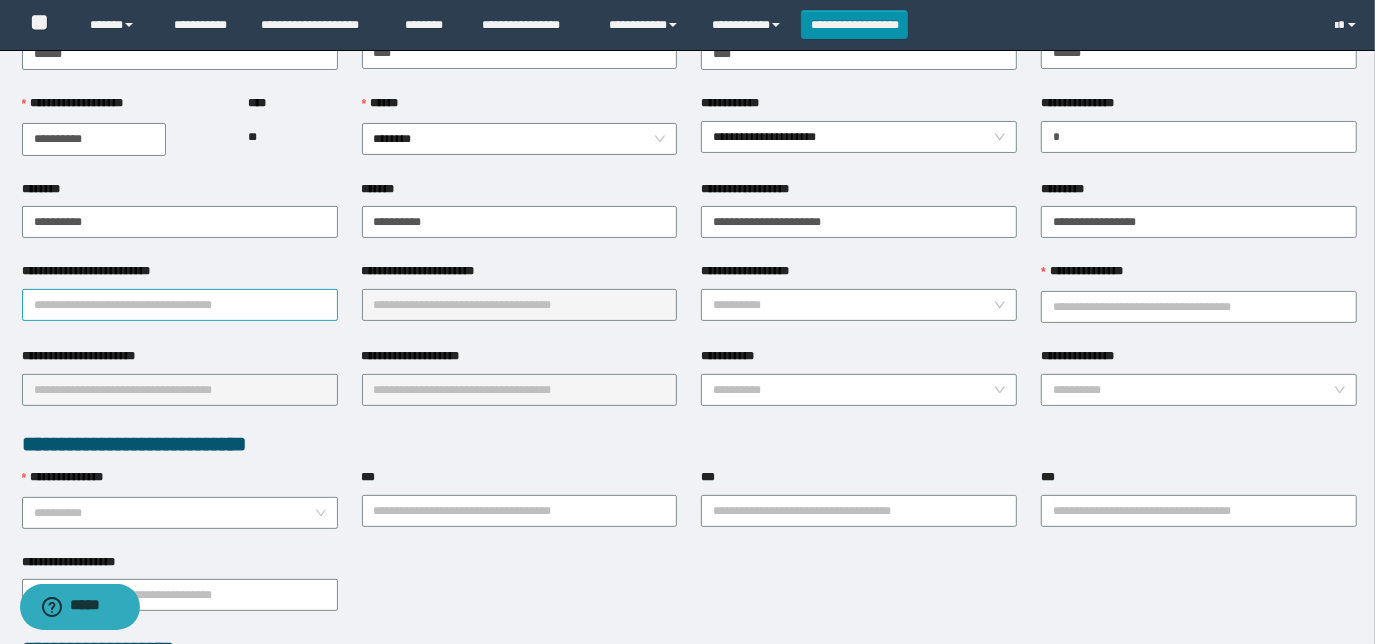 click on "**********" at bounding box center (180, 305) 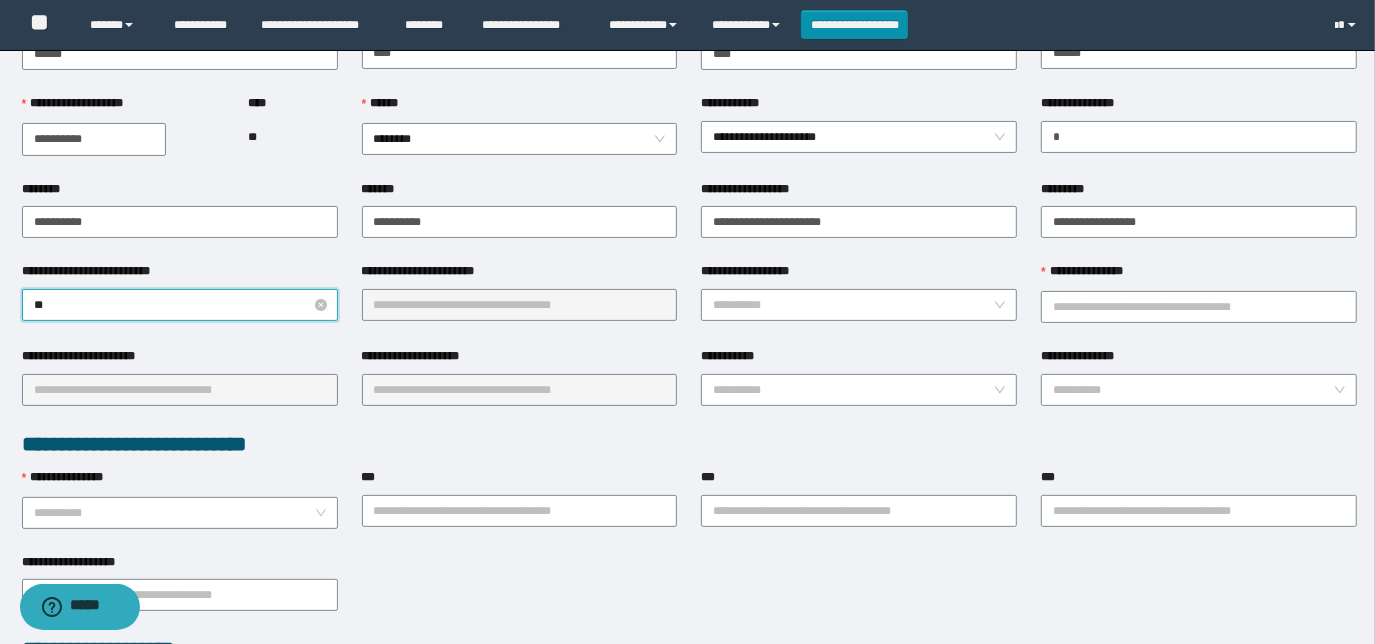 type on "***" 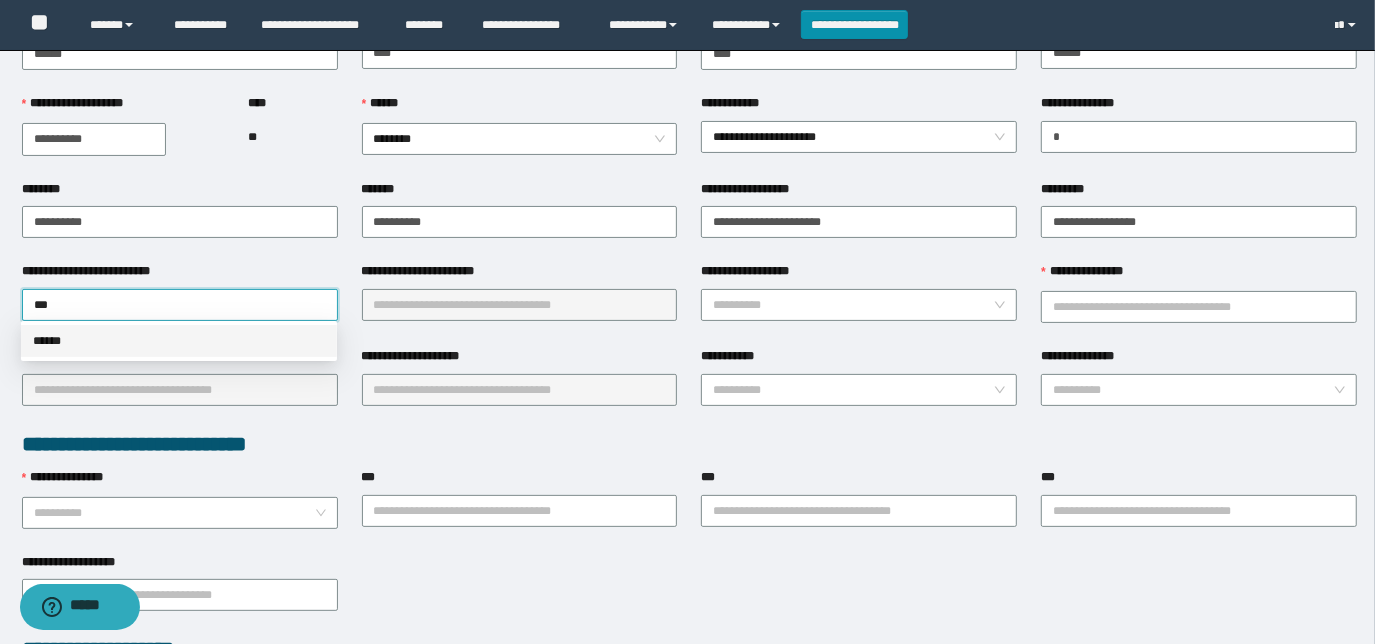 click on "******" at bounding box center (179, 341) 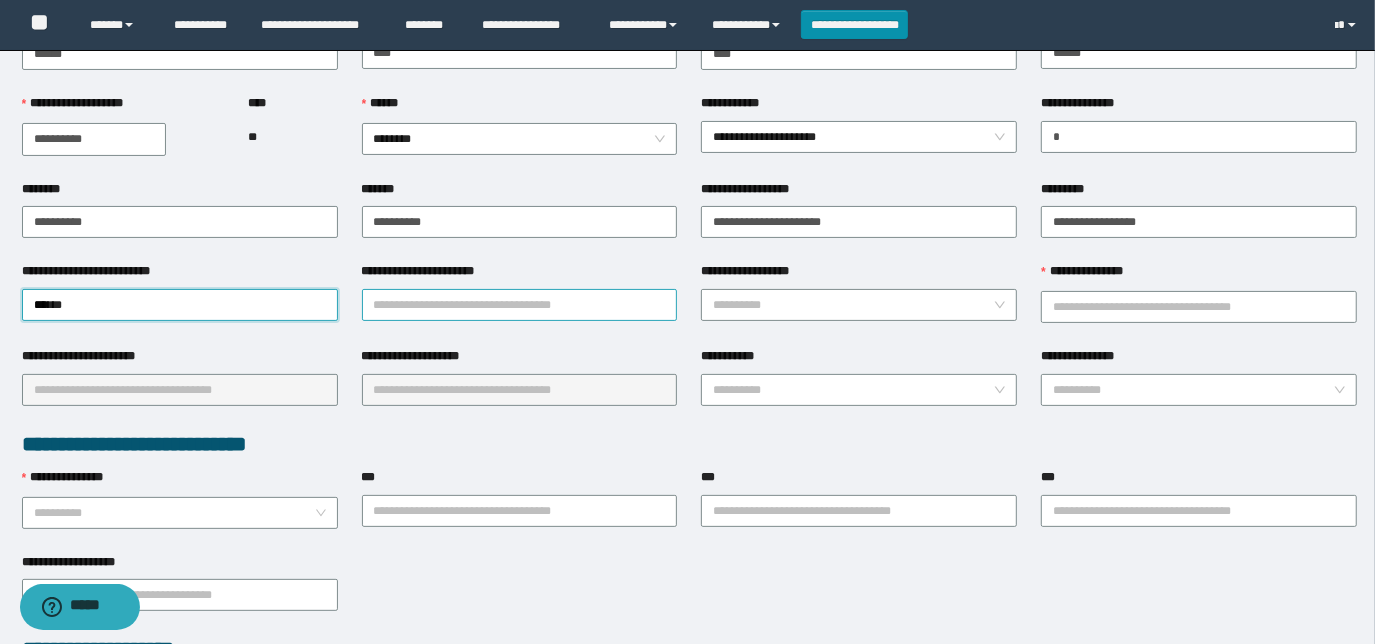 click on "**********" at bounding box center [520, 305] 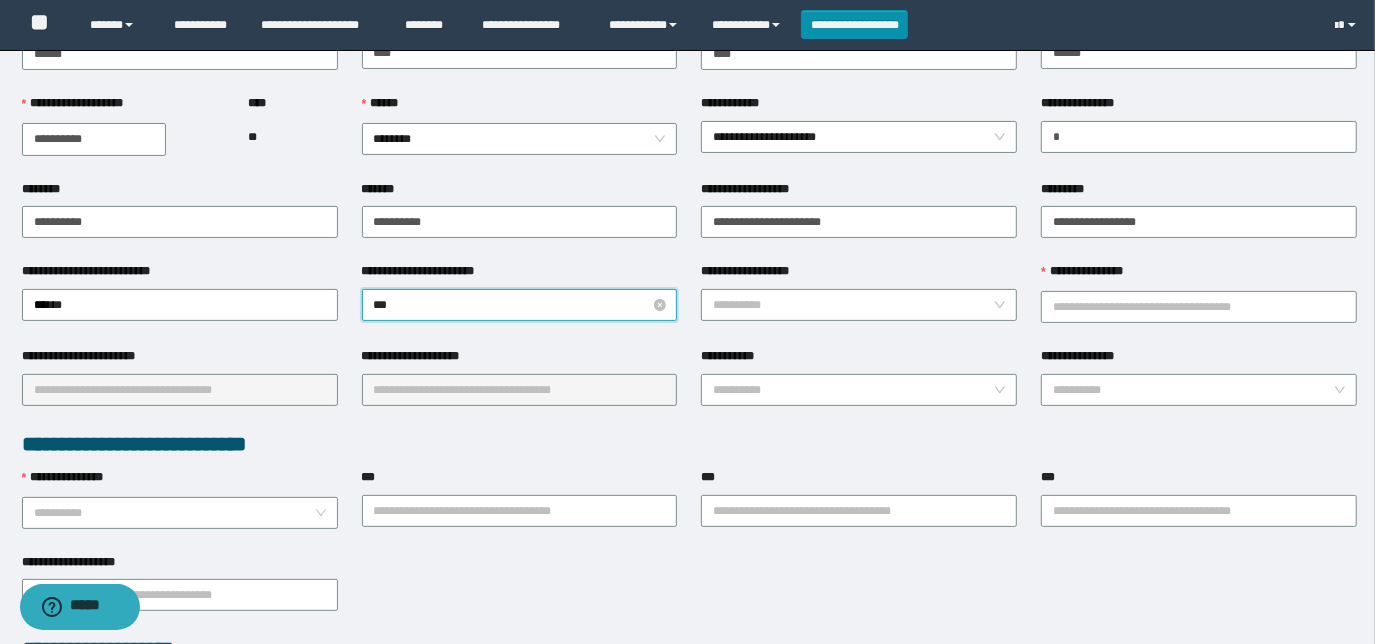 type on "****" 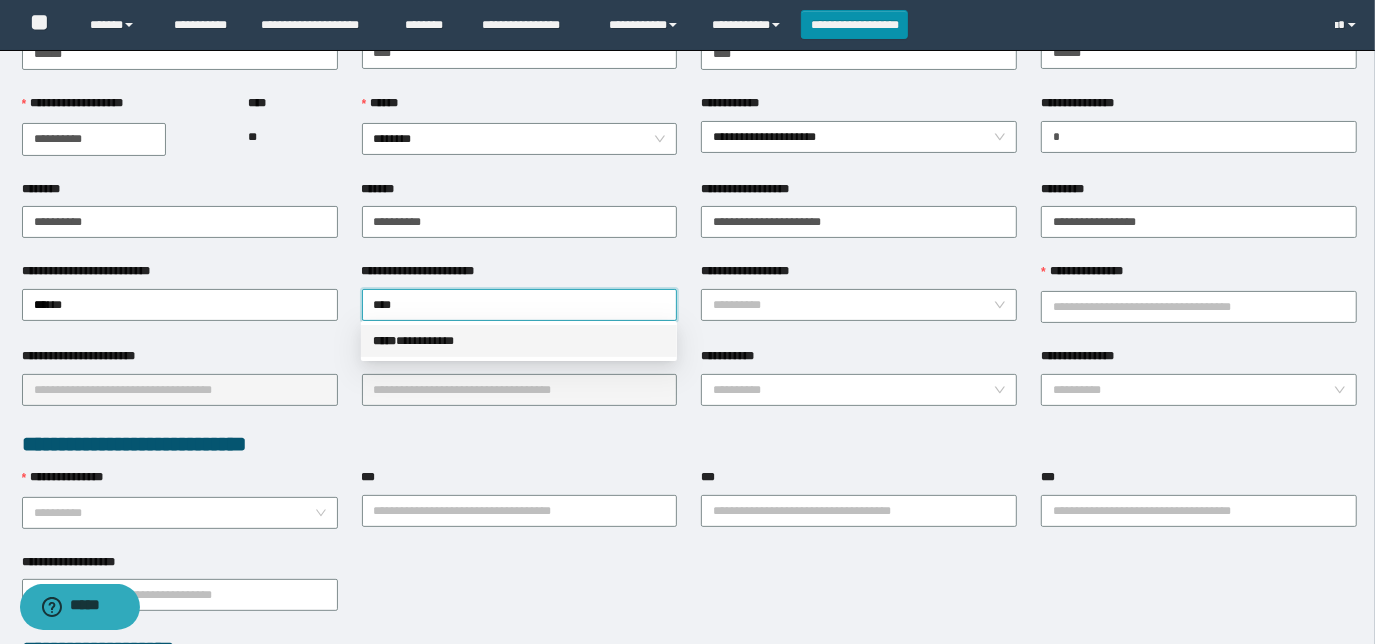 click on "***** * *********" at bounding box center [519, 341] 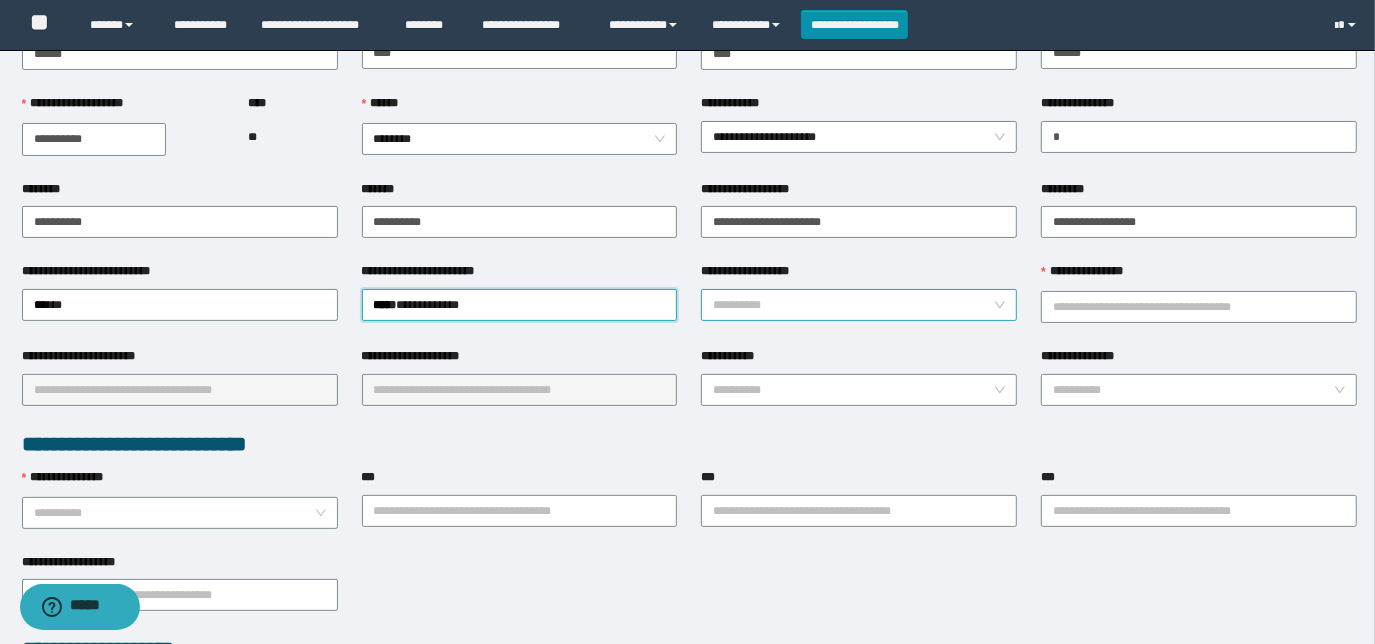click on "**********" at bounding box center (853, 305) 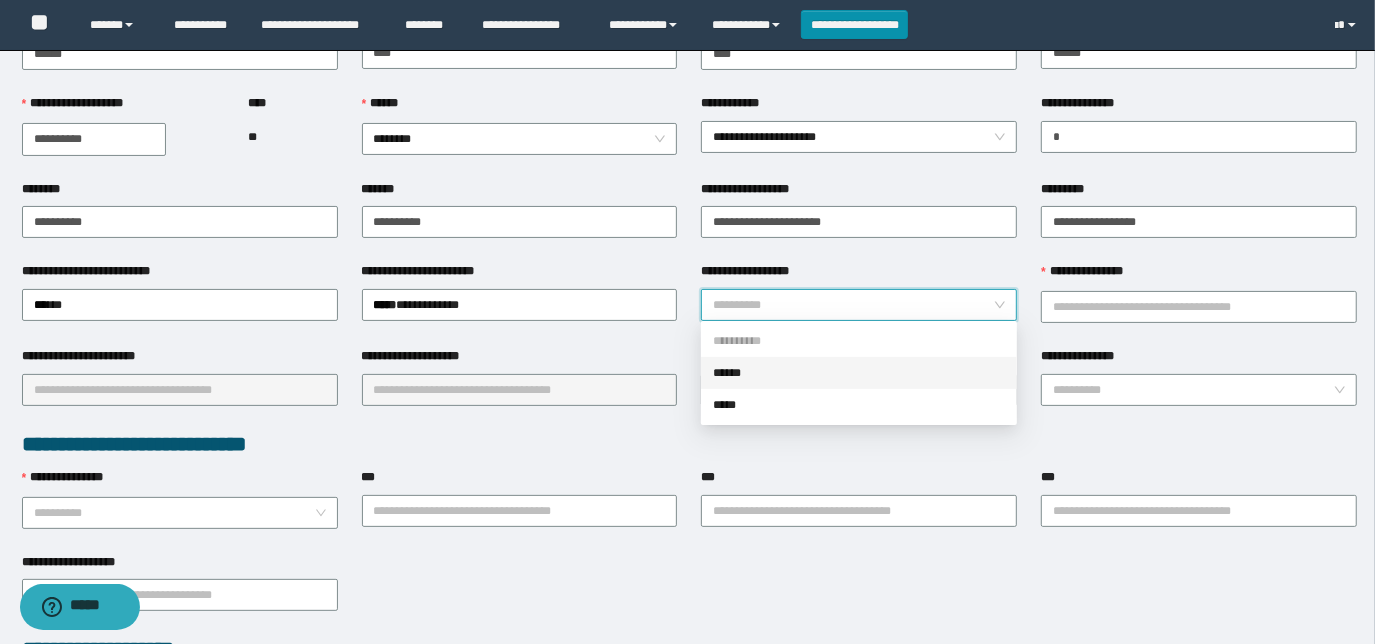 click on "******" at bounding box center (859, 373) 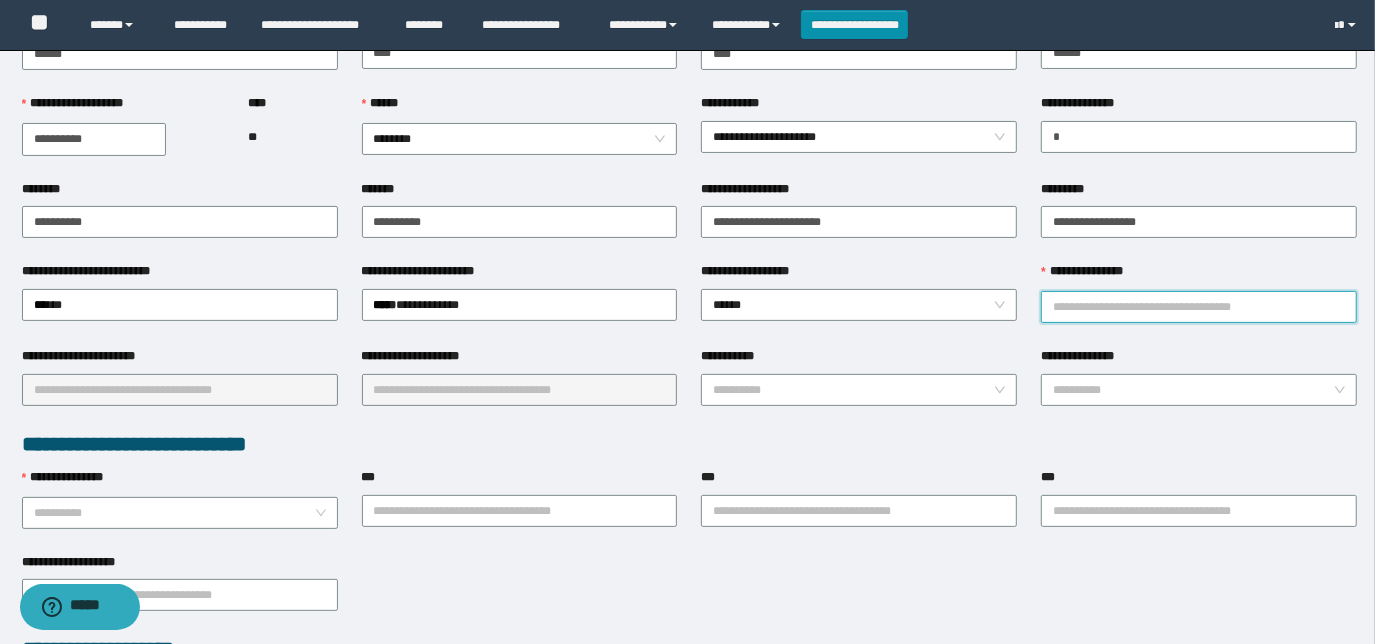 click on "**********" at bounding box center [1199, 307] 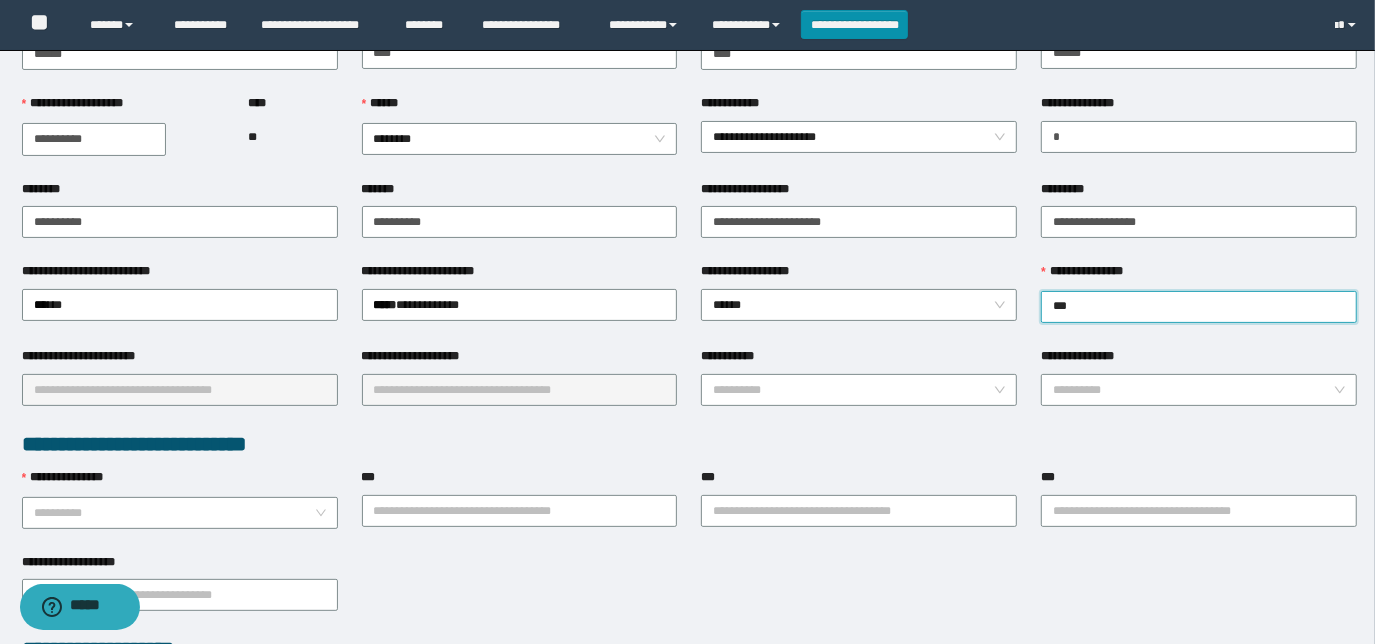 type on "****" 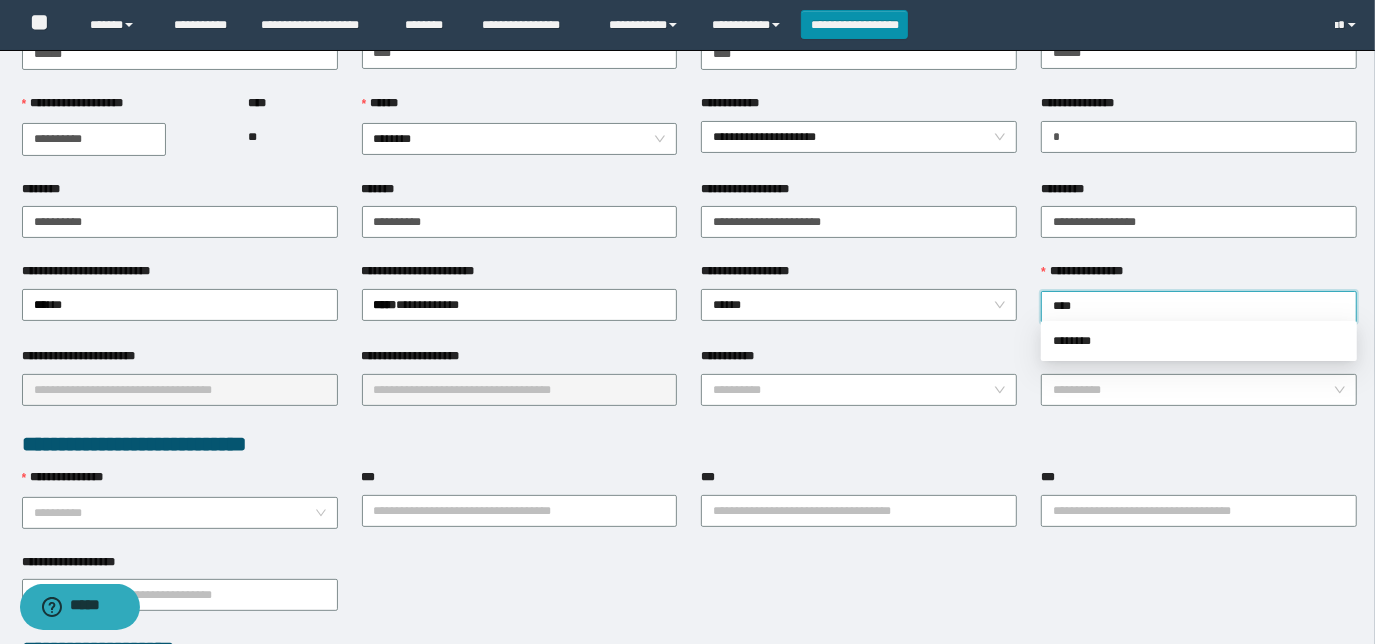click on "********" at bounding box center [1199, 341] 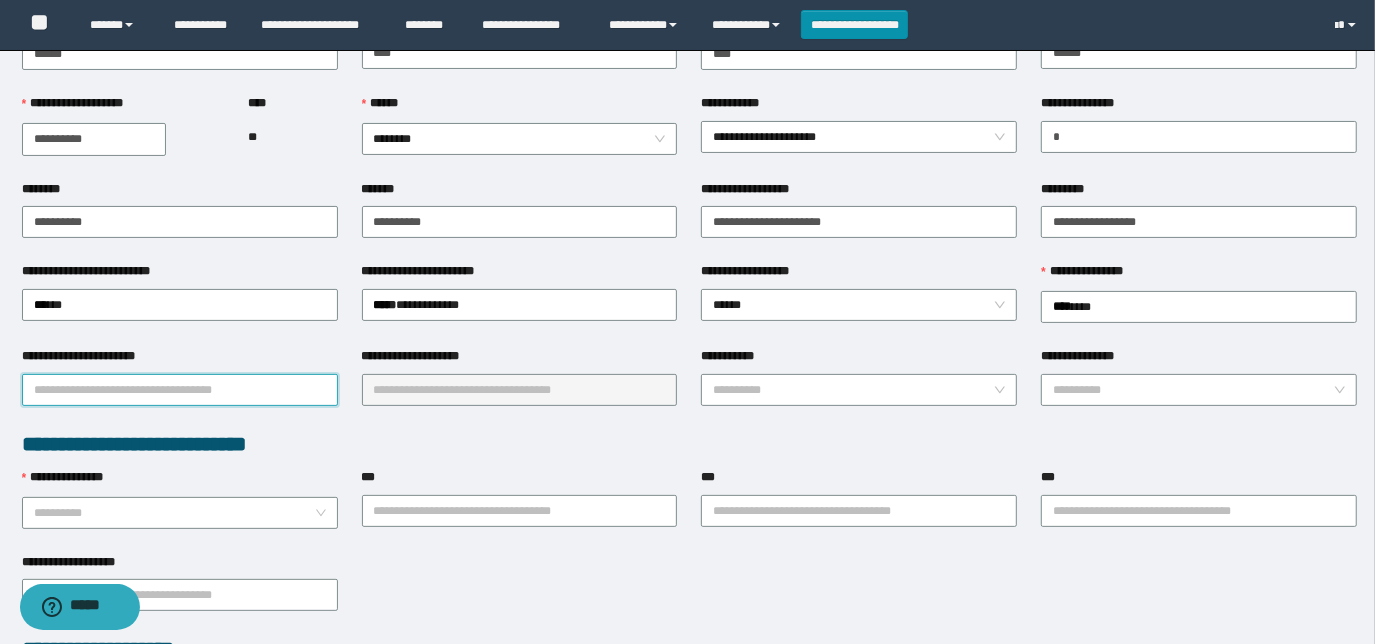 click on "**********" at bounding box center (180, 390) 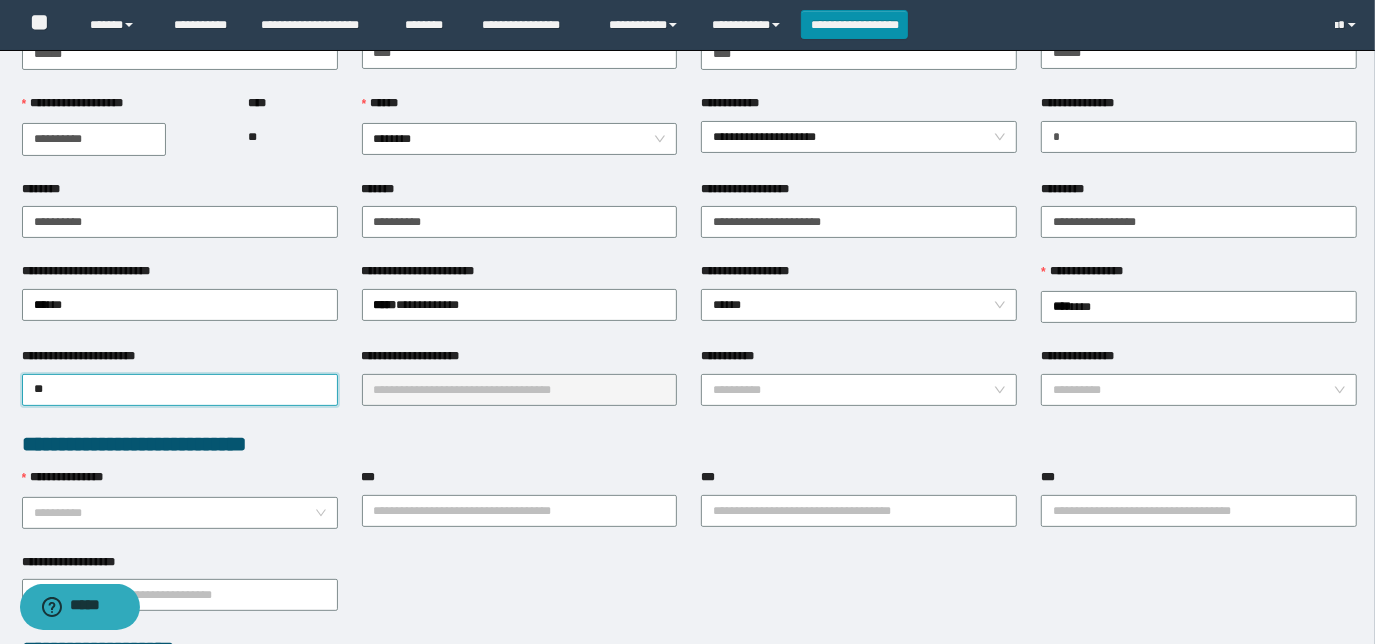 type on "***" 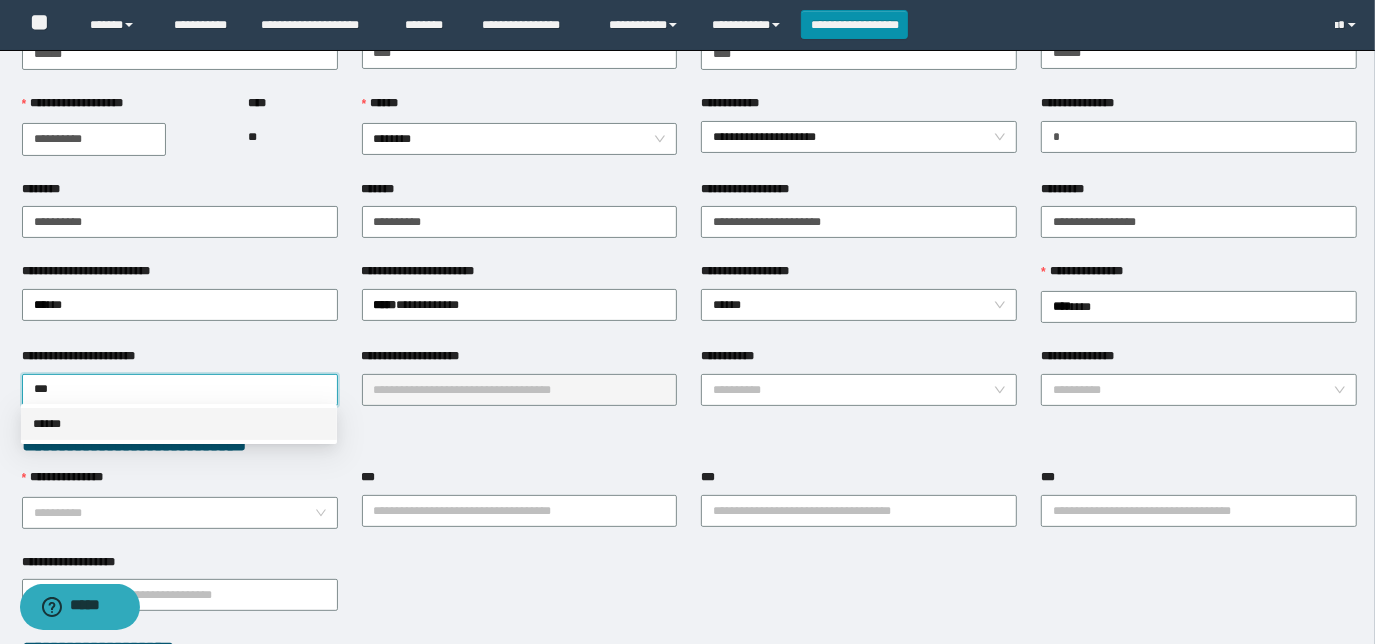 drag, startPoint x: 227, startPoint y: 435, endPoint x: 283, endPoint y: 416, distance: 59.135437 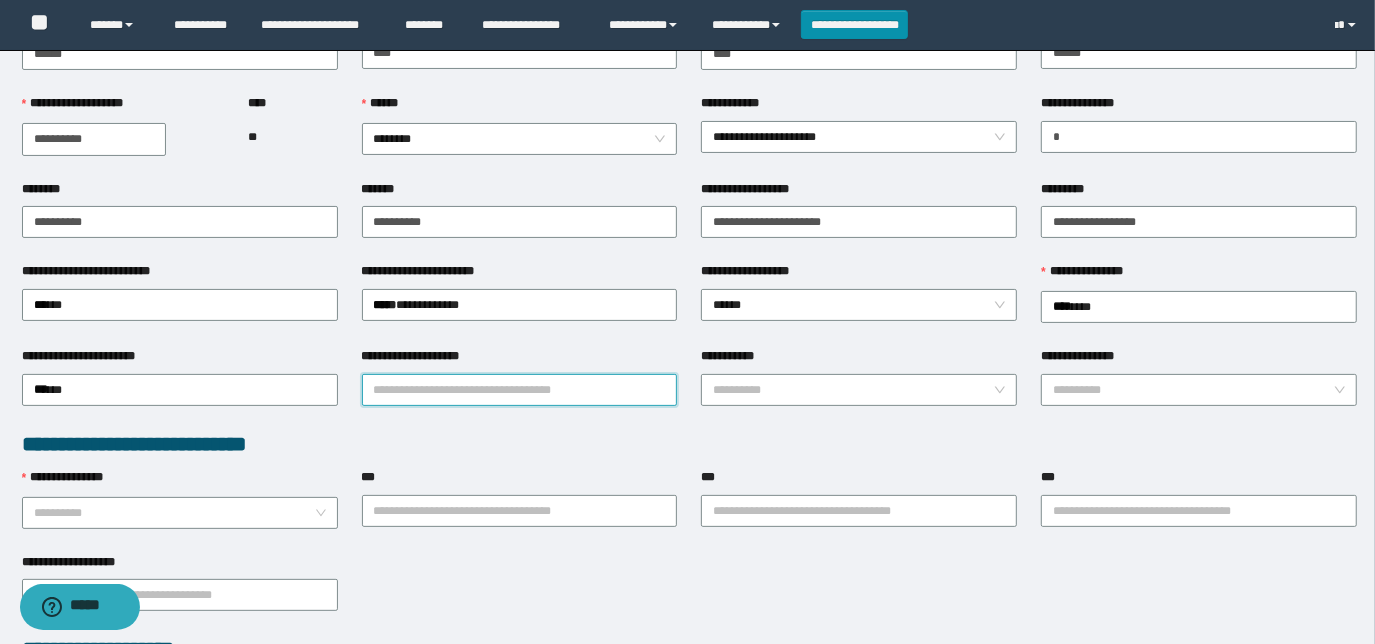click on "**********" at bounding box center (520, 390) 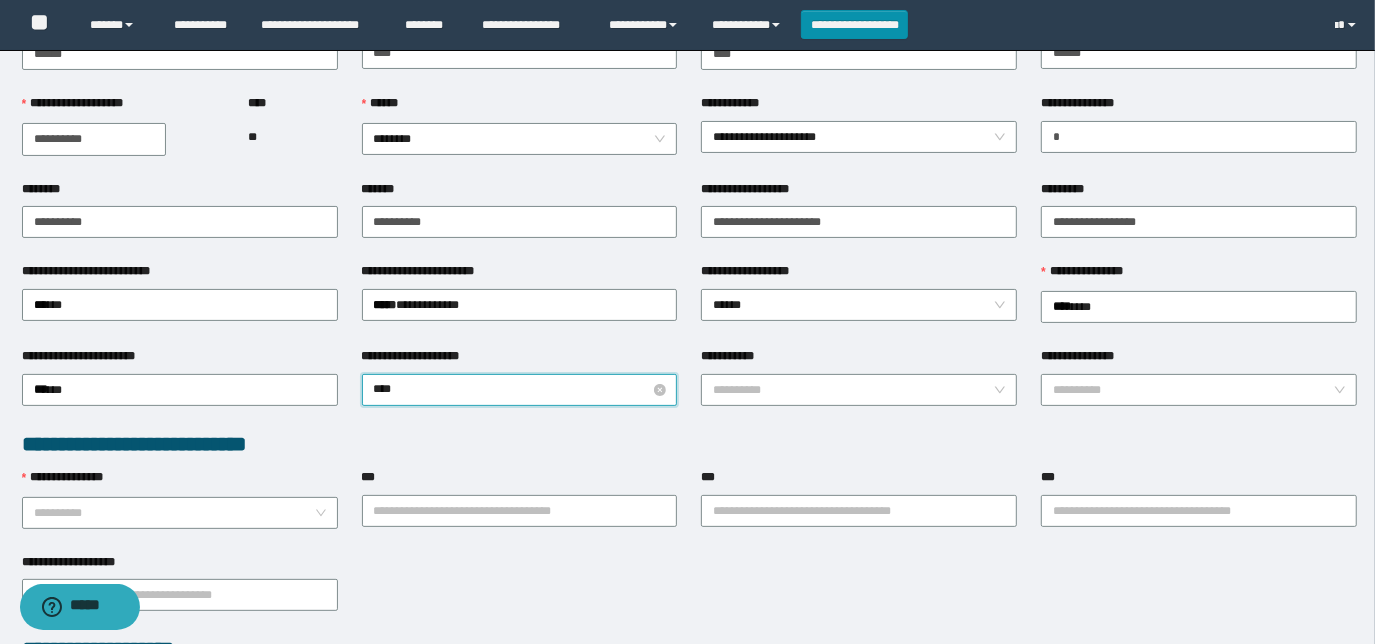 type on "*****" 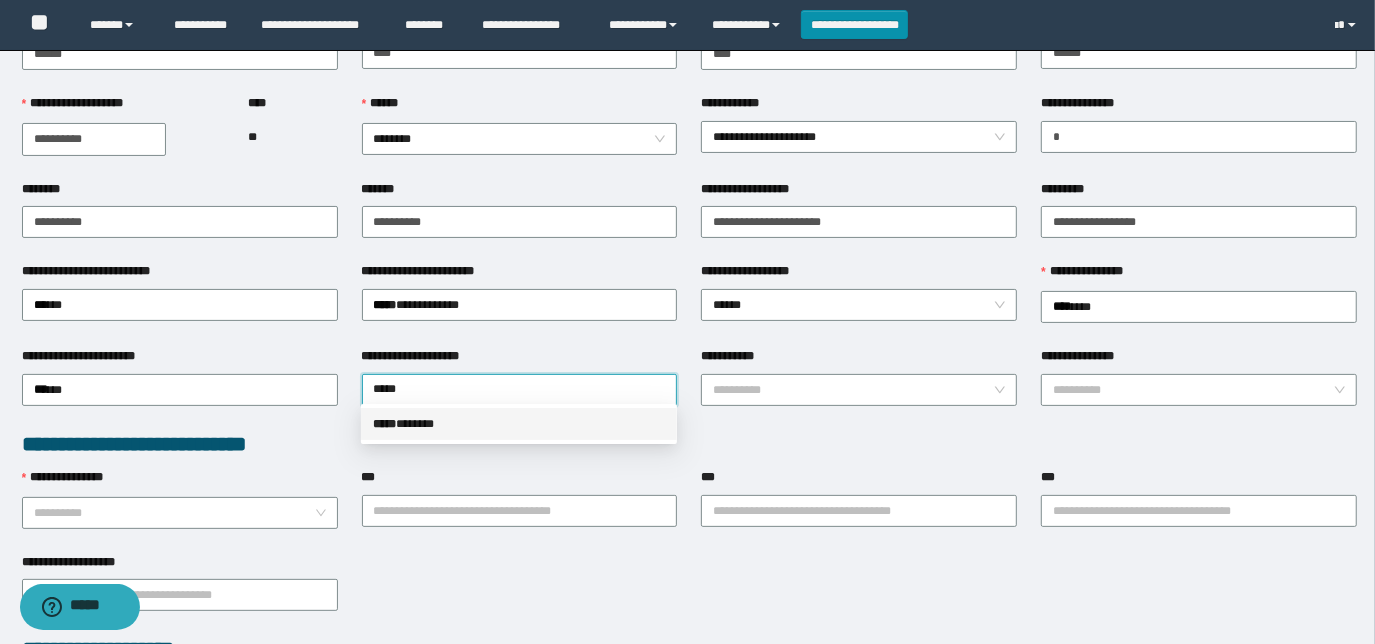 click on "***** * *****" at bounding box center [519, 424] 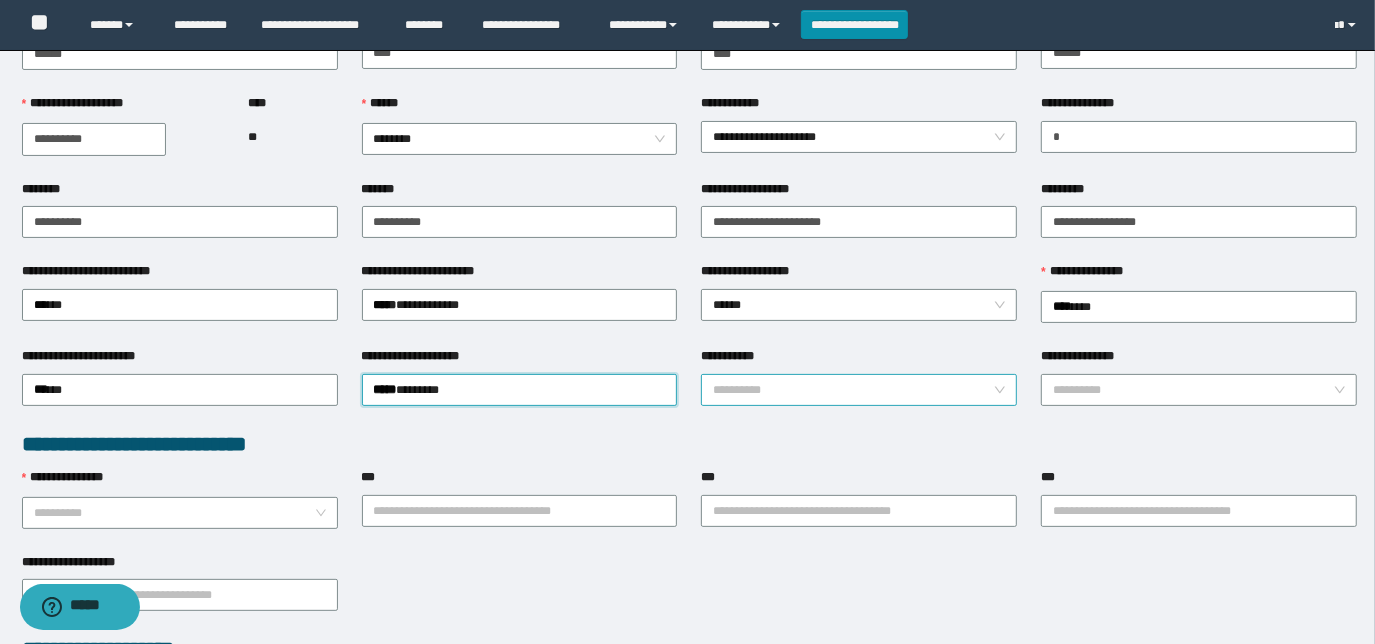 click on "**********" at bounding box center (853, 390) 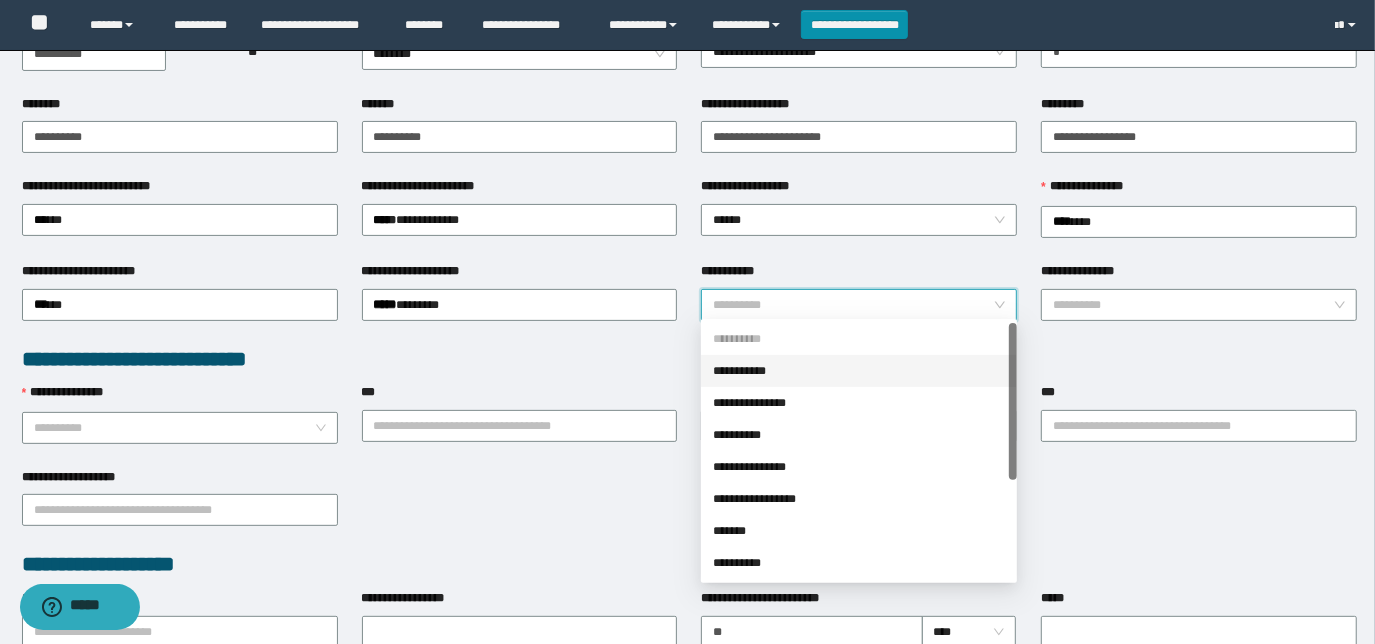 scroll, scrollTop: 272, scrollLeft: 0, axis: vertical 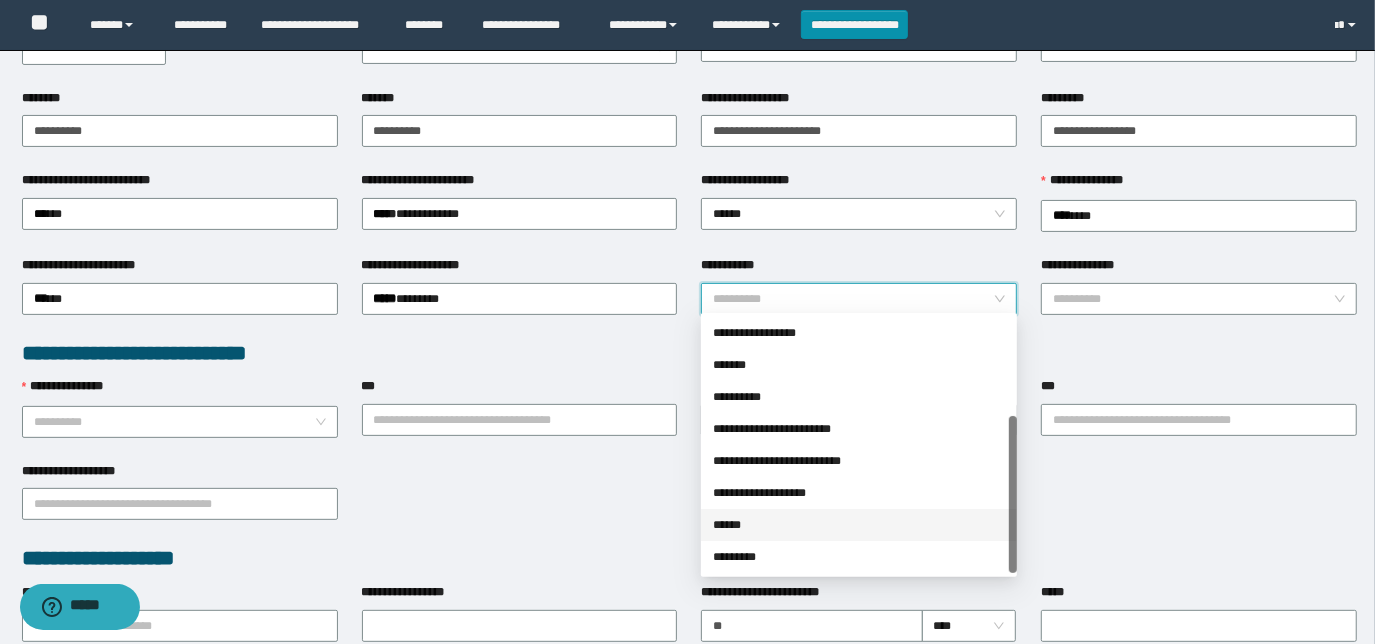 click on "******" at bounding box center (859, 525) 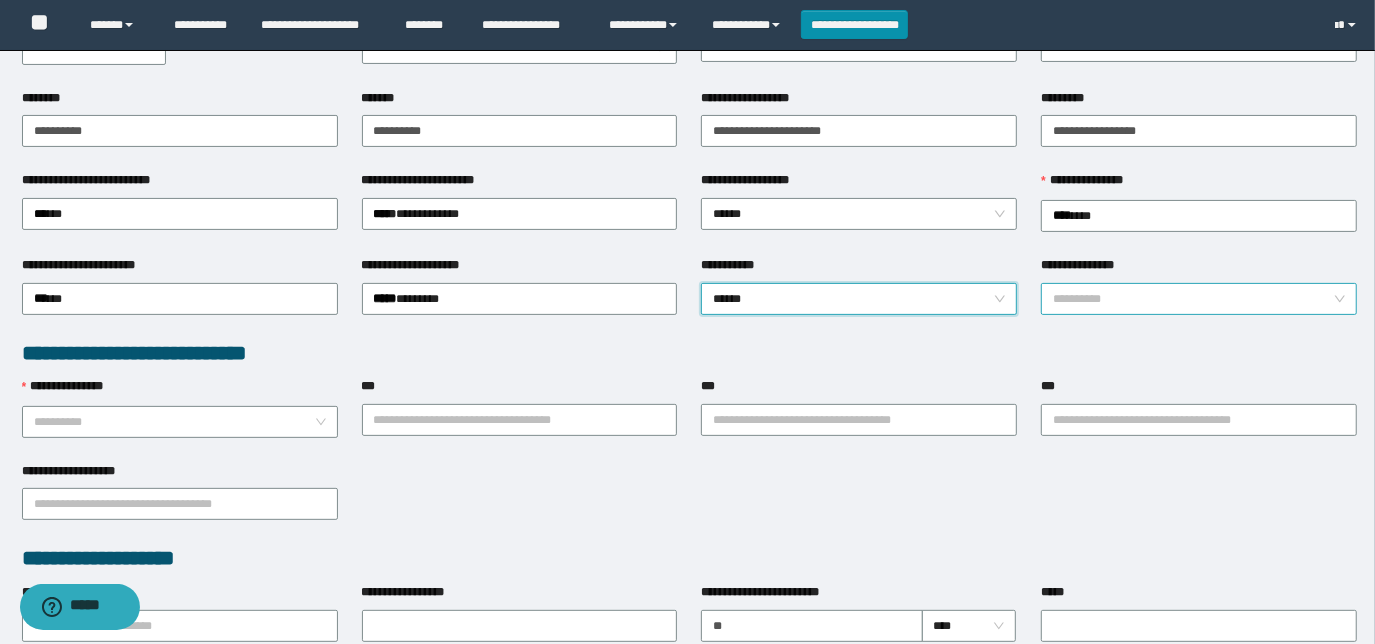click on "**********" at bounding box center (1193, 299) 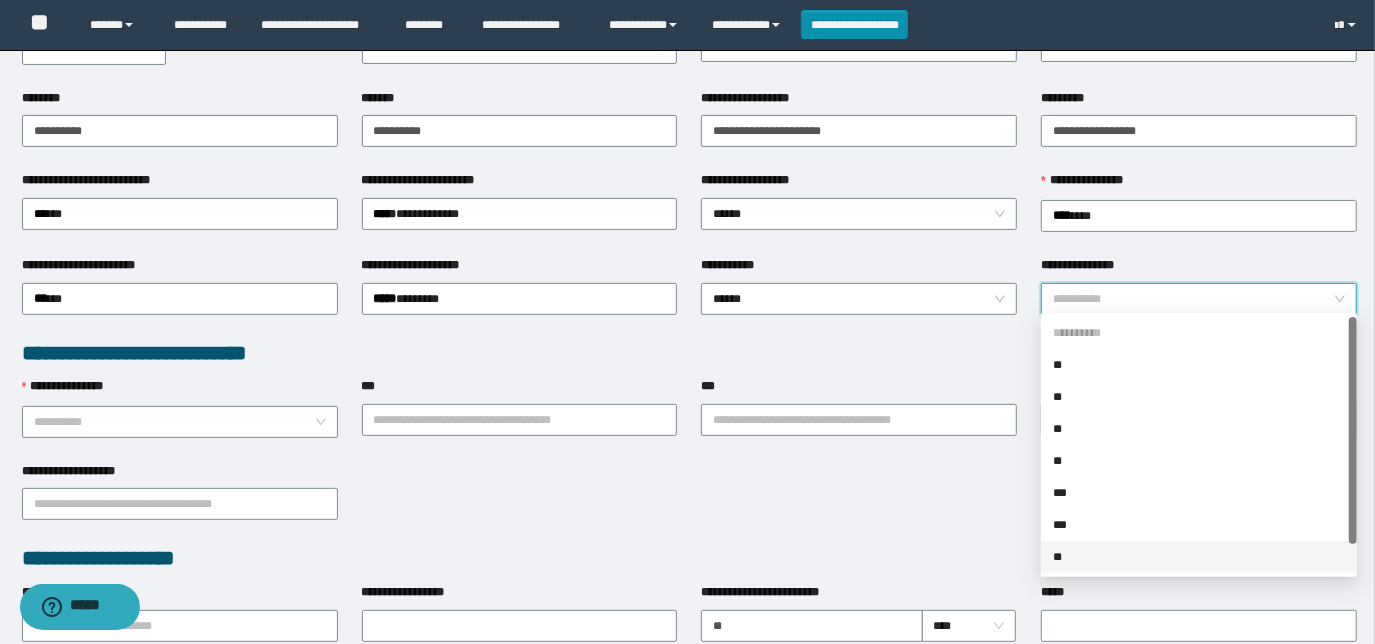 click on "**" at bounding box center (1199, 557) 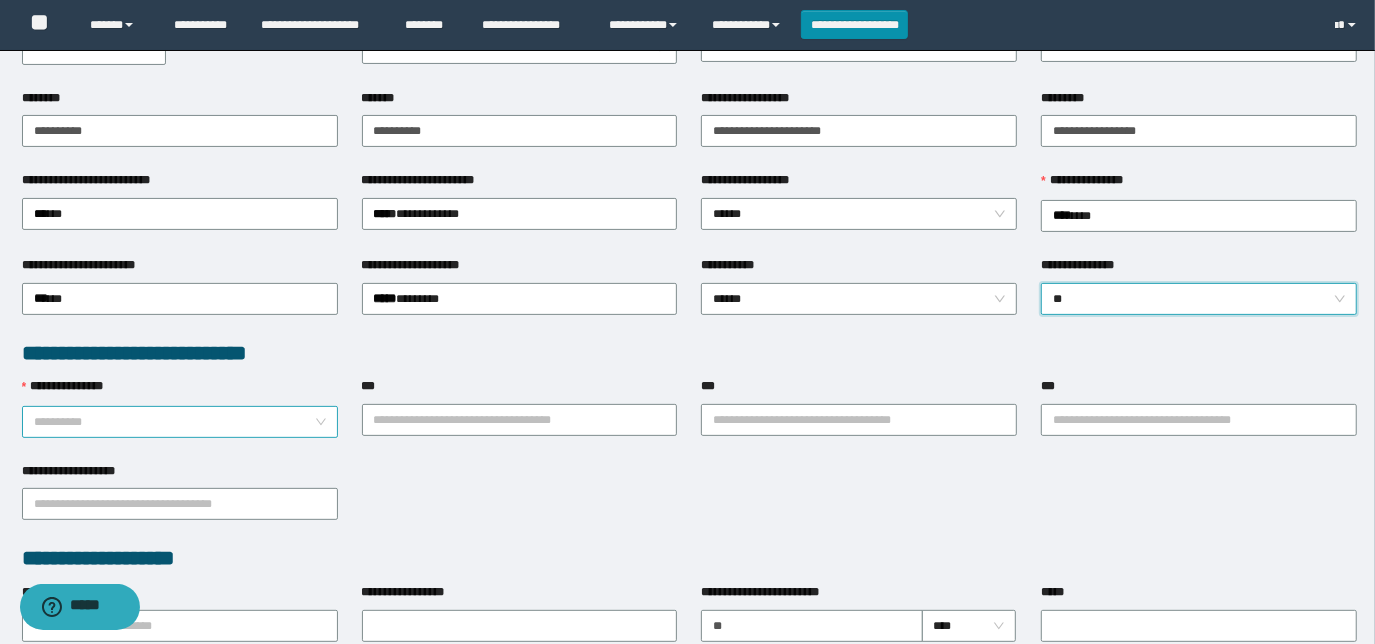 click on "**********" at bounding box center [174, 422] 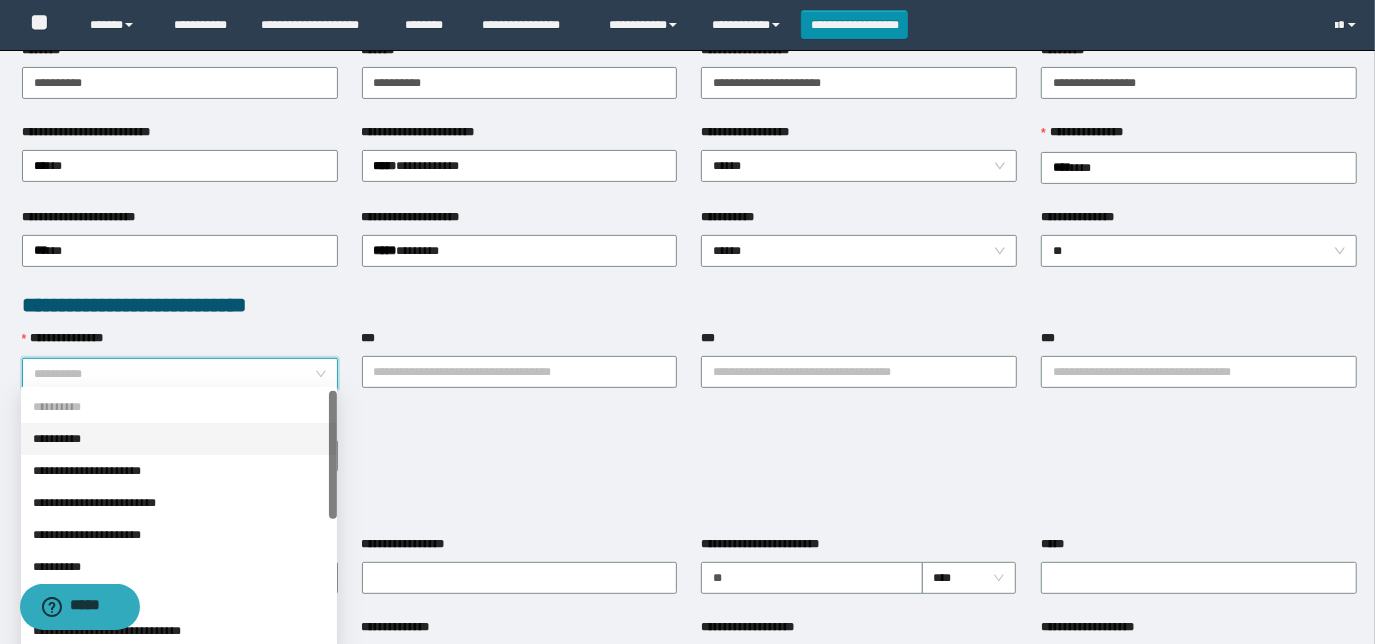 scroll, scrollTop: 454, scrollLeft: 0, axis: vertical 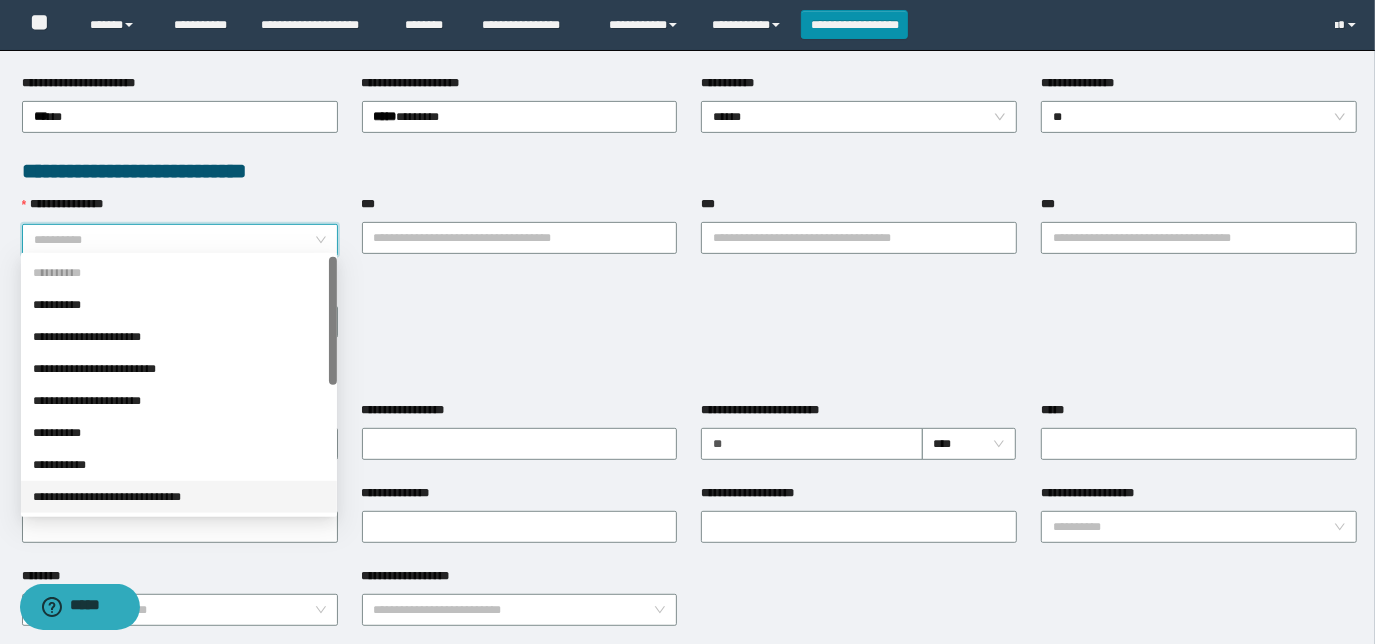 drag, startPoint x: 211, startPoint y: 495, endPoint x: 685, endPoint y: 431, distance: 478.30115 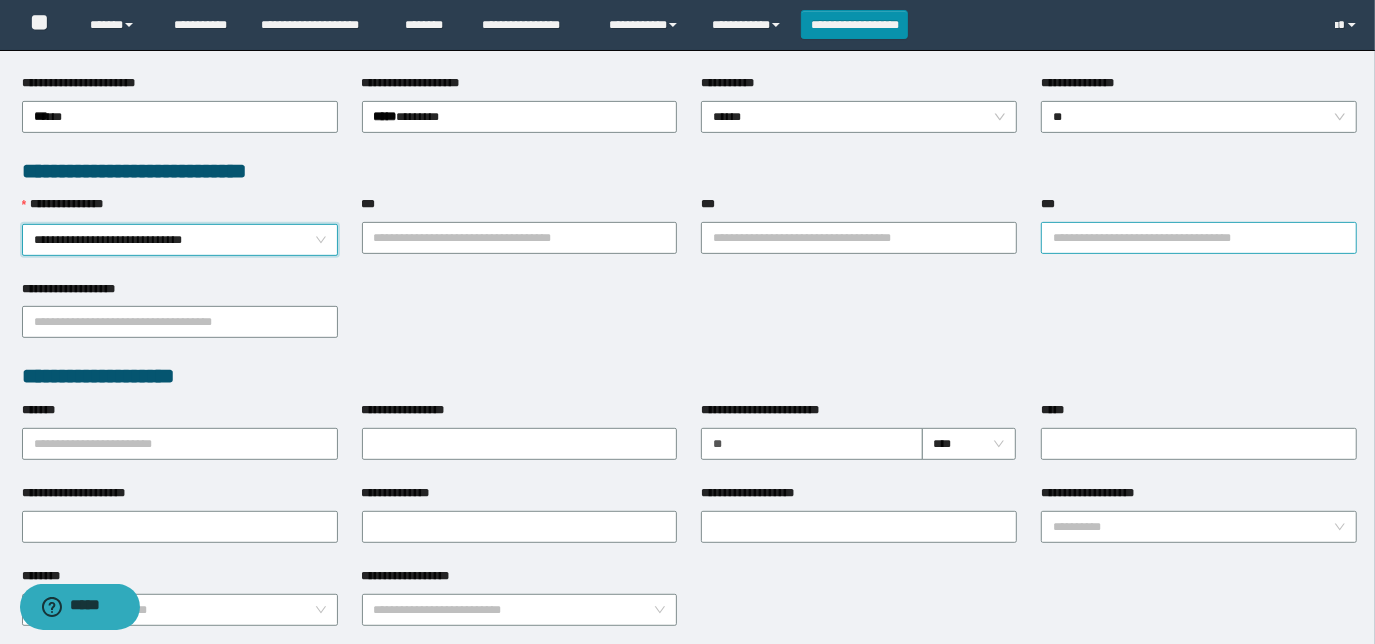 click on "**********" at bounding box center [1199, 238] 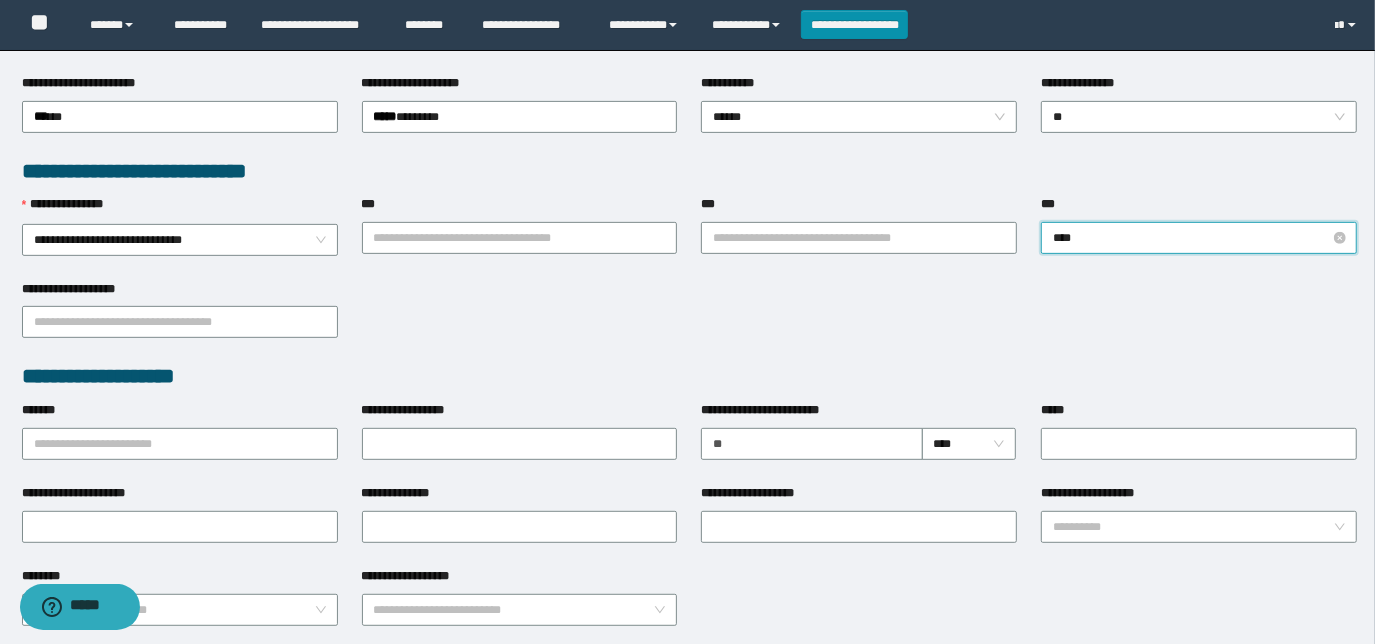 type on "*****" 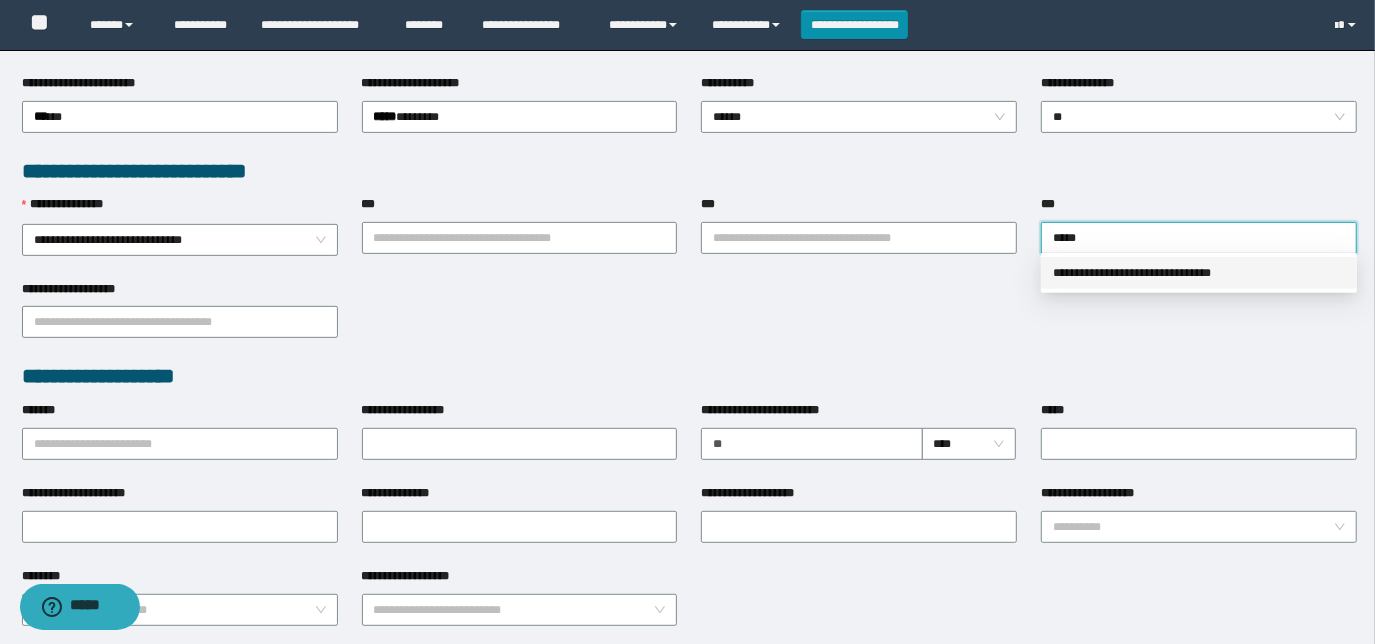 click on "**********" at bounding box center [1199, 273] 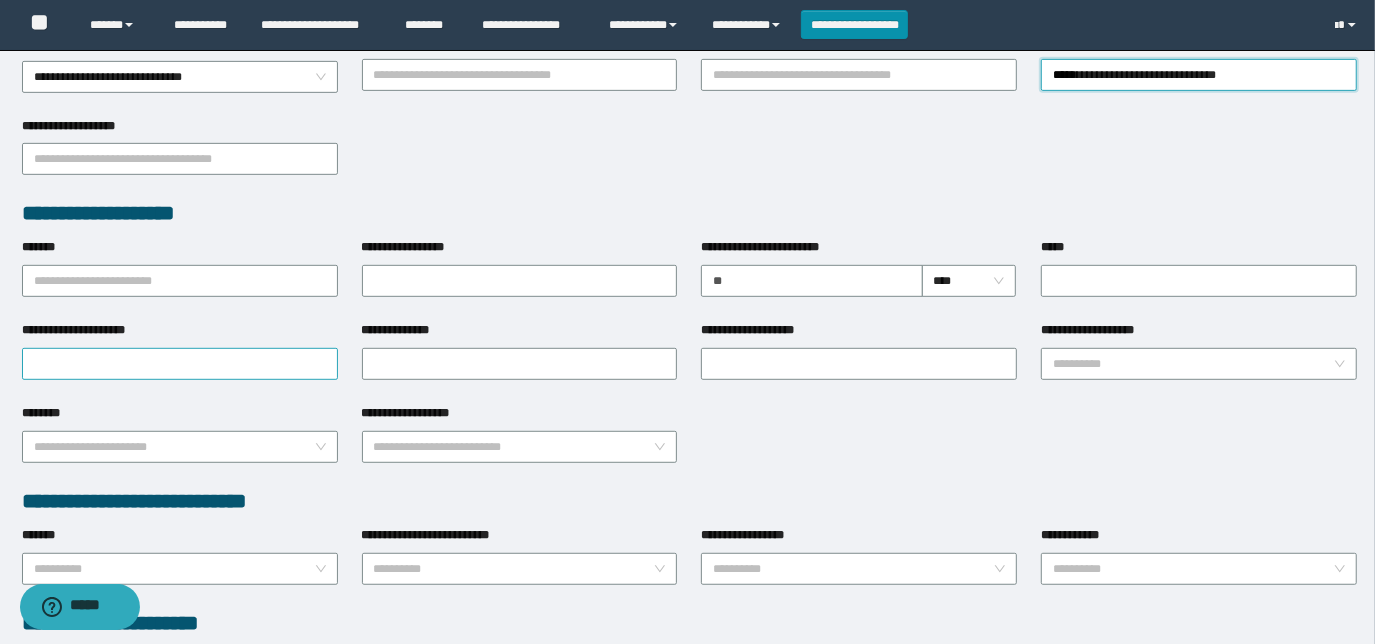 scroll, scrollTop: 636, scrollLeft: 0, axis: vertical 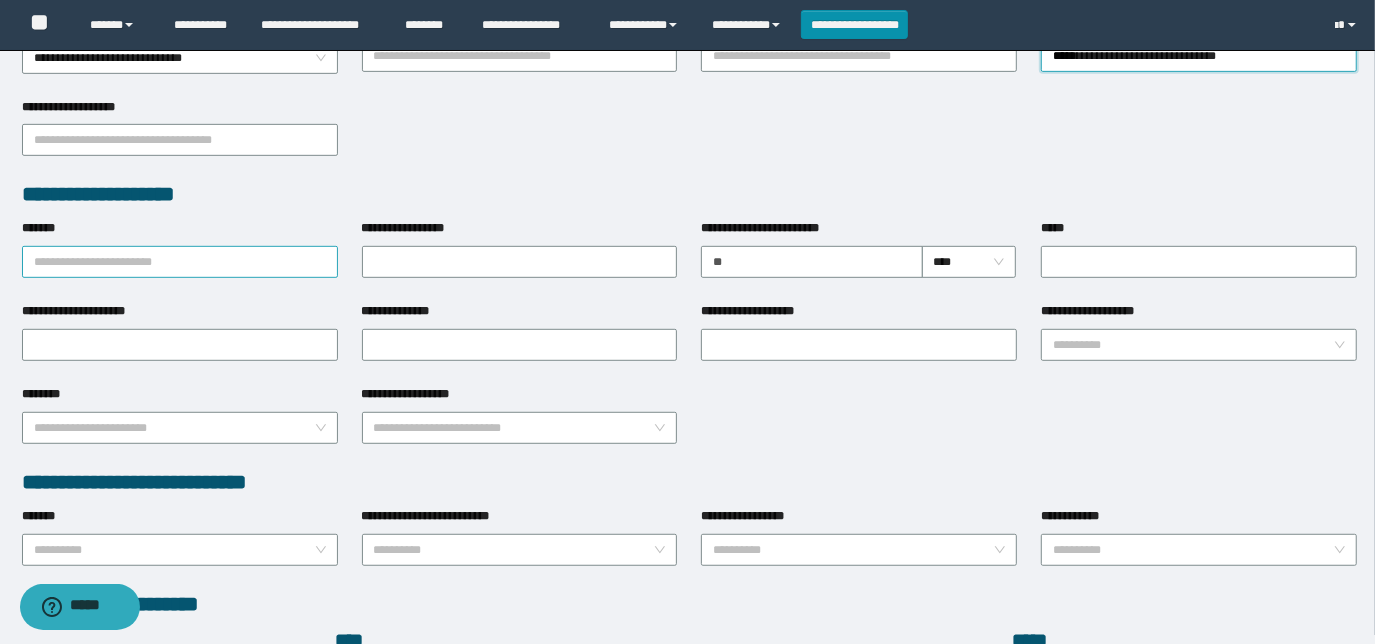 click on "*******" at bounding box center [180, 262] 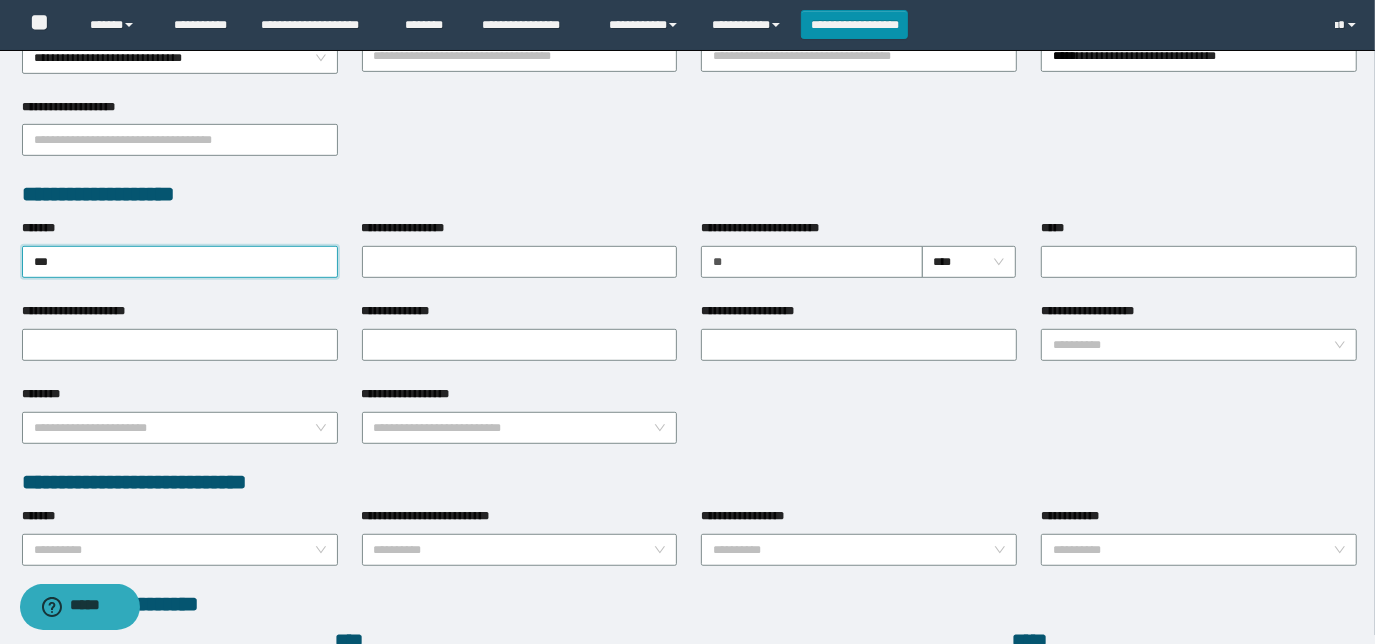type on "****" 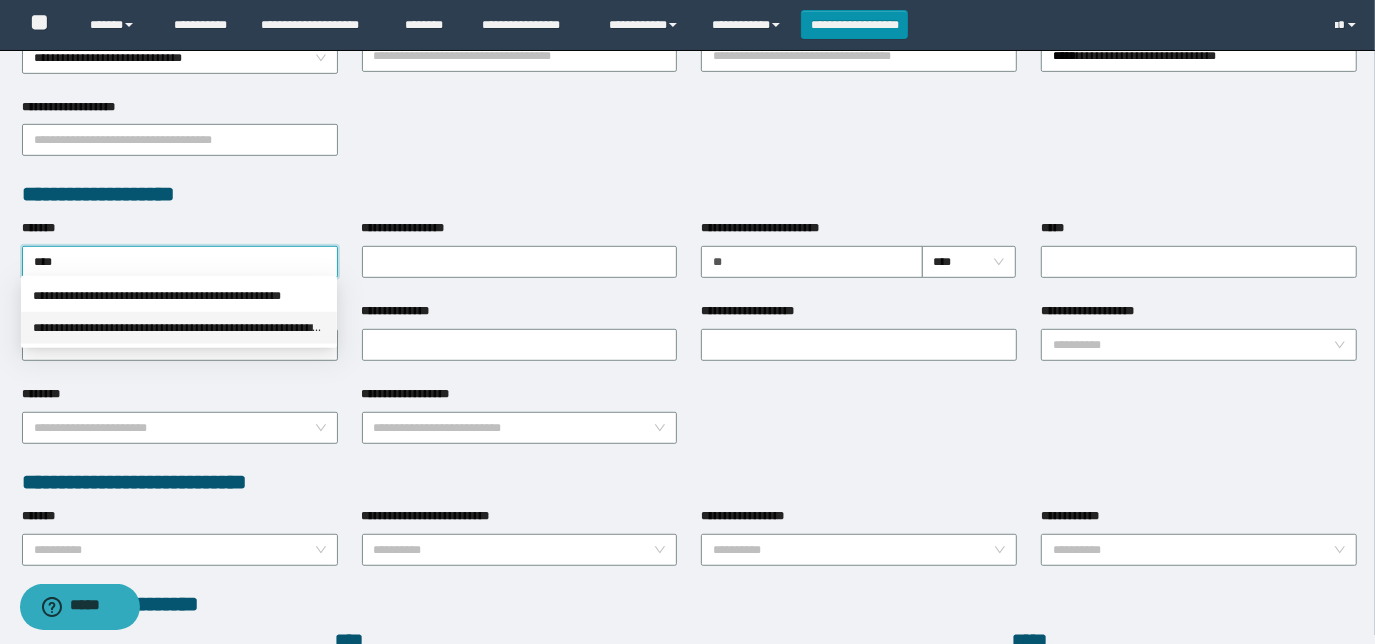 click on "**********" at bounding box center (179, 328) 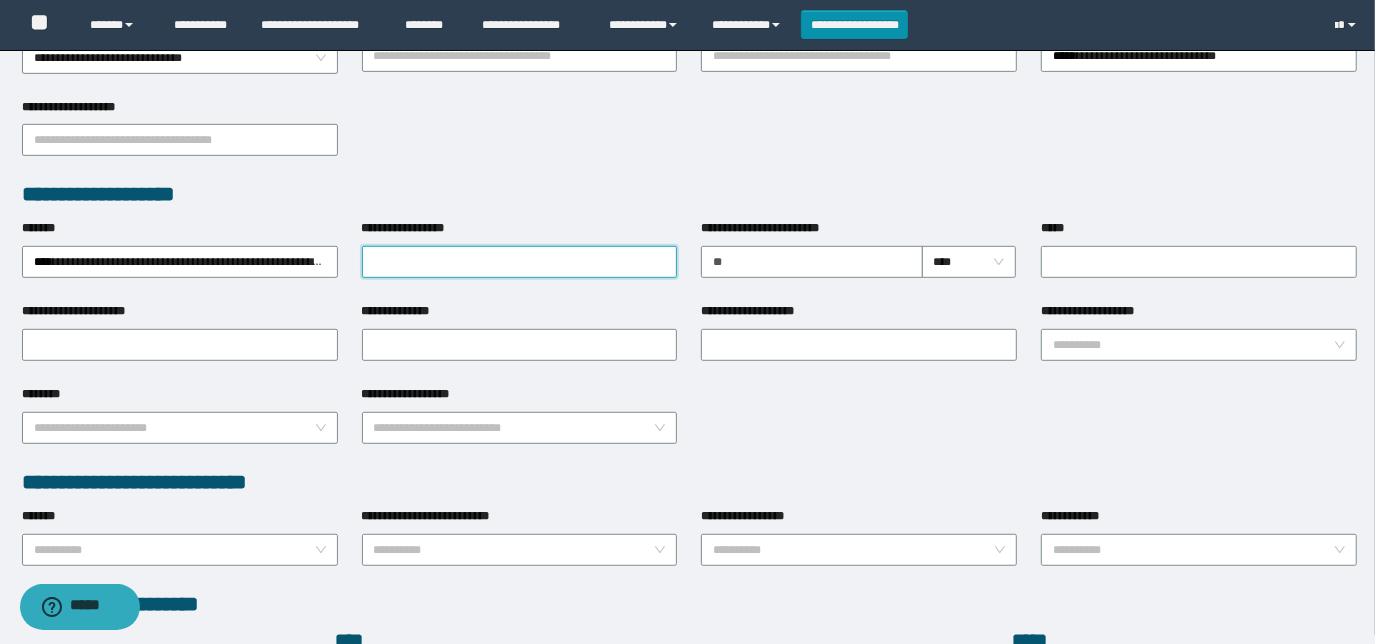 click on "**********" at bounding box center [520, 262] 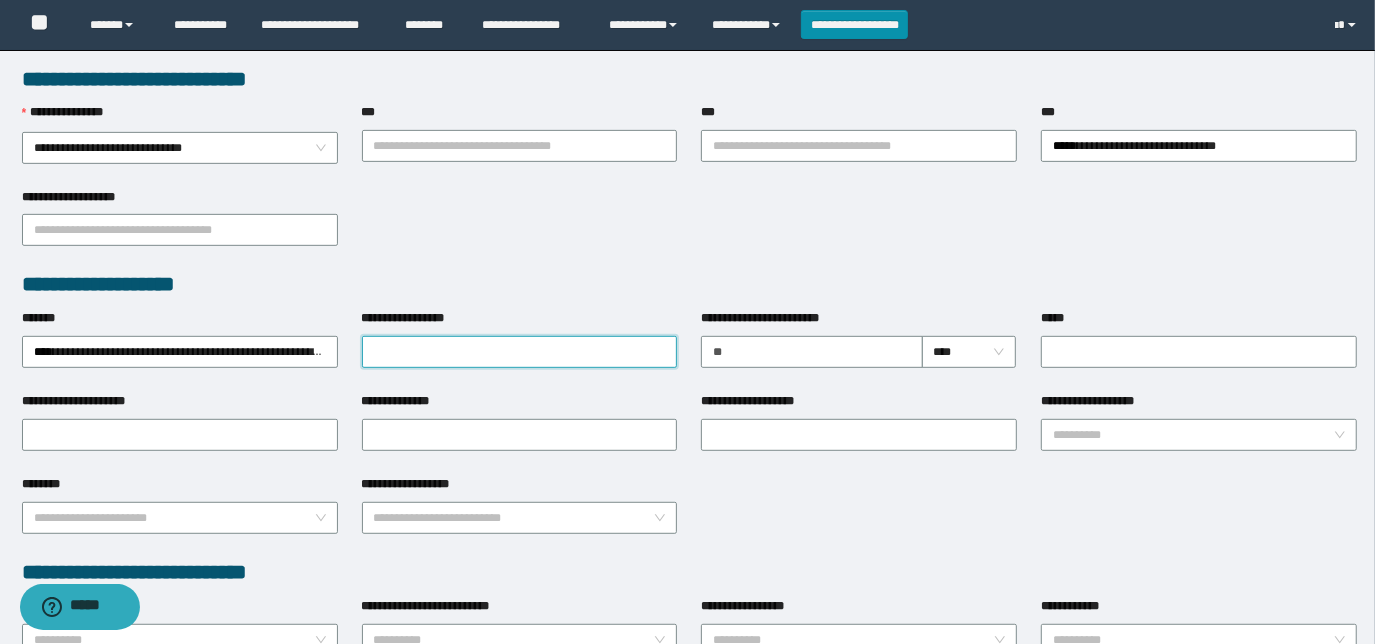 scroll, scrollTop: 545, scrollLeft: 0, axis: vertical 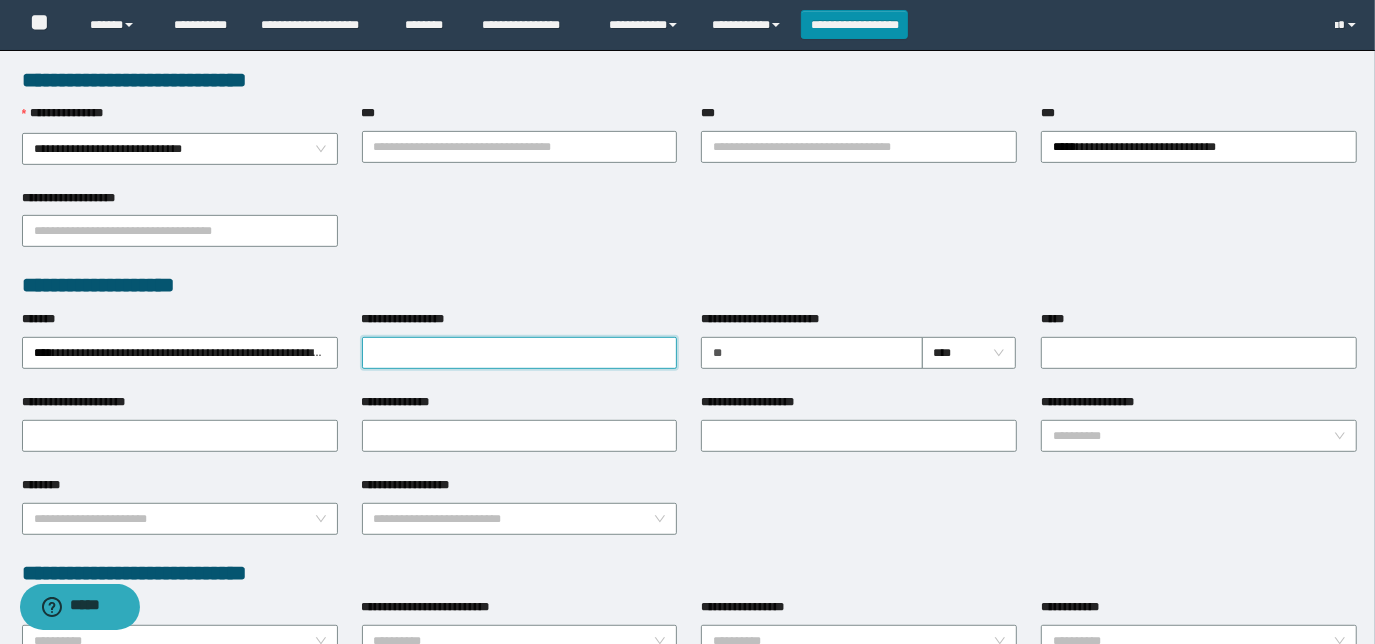 click on "**********" at bounding box center (520, 353) 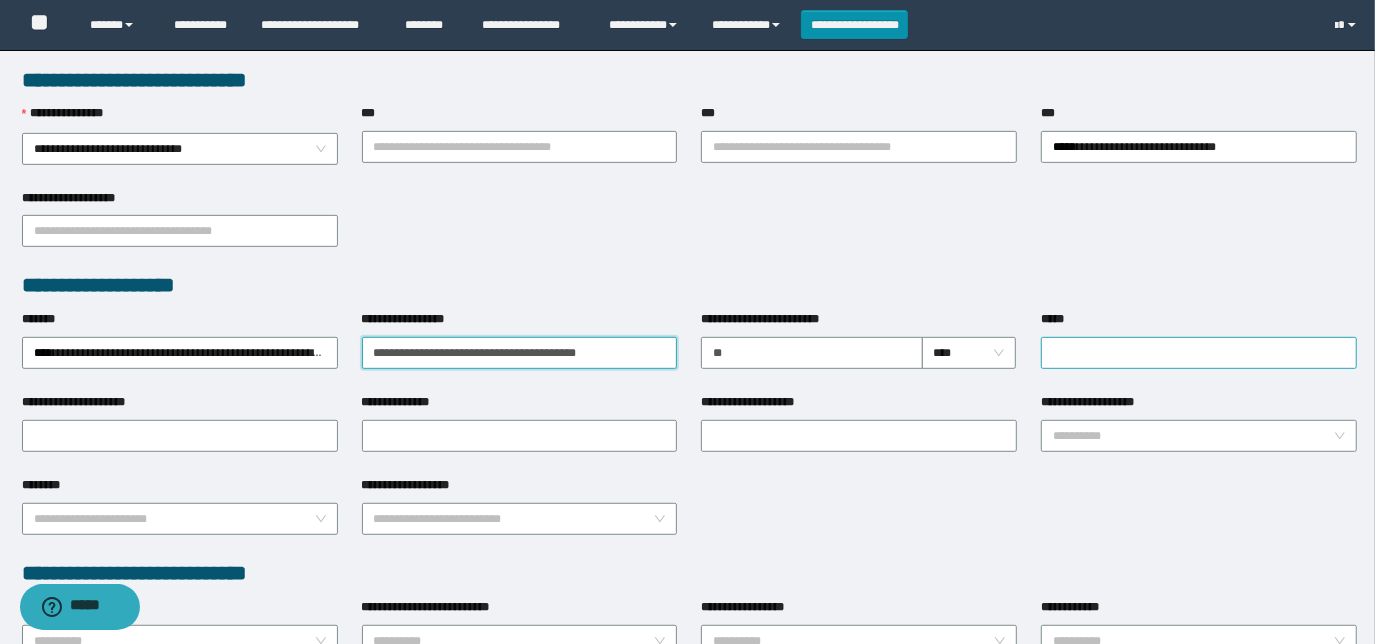 type on "**********" 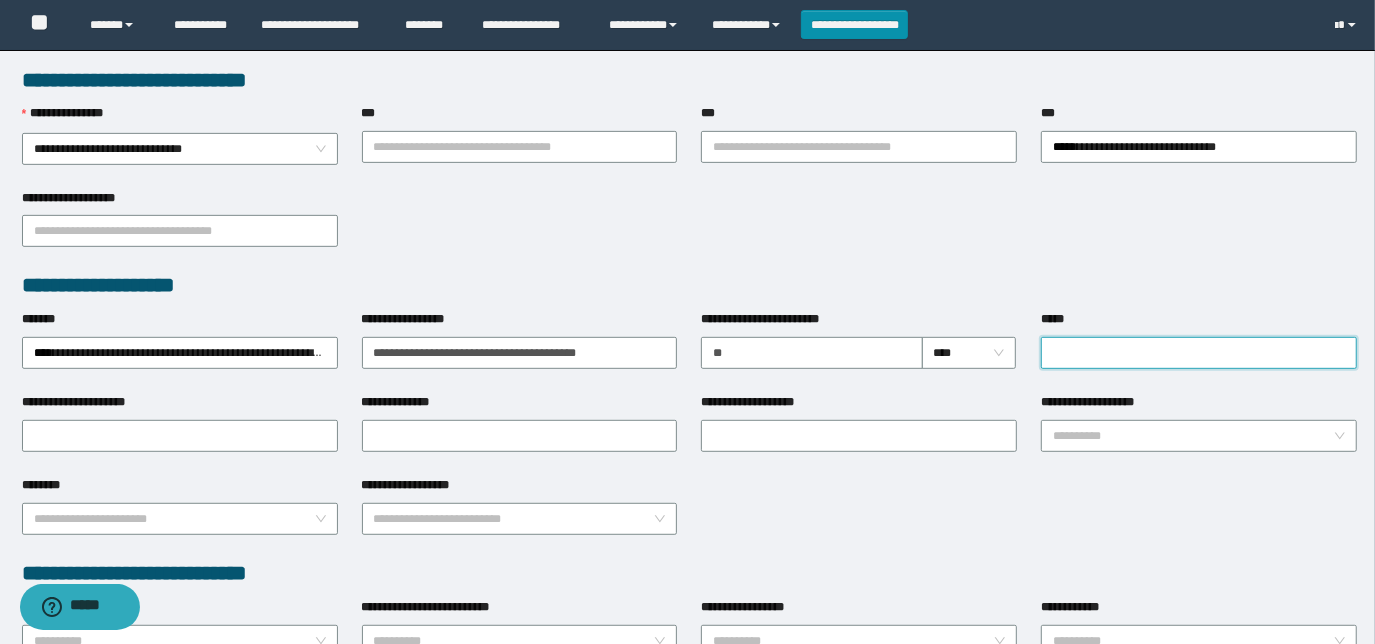 drag, startPoint x: 1054, startPoint y: 350, endPoint x: 1057, endPoint y: 334, distance: 16.27882 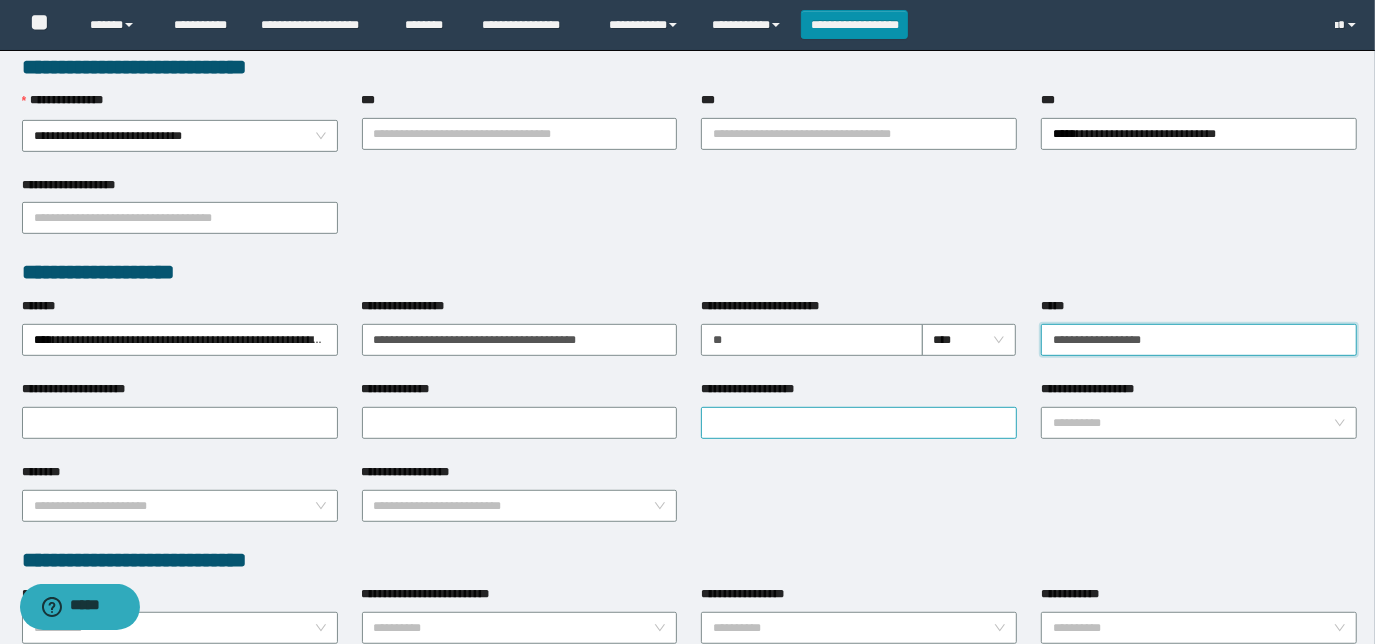 scroll, scrollTop: 545, scrollLeft: 0, axis: vertical 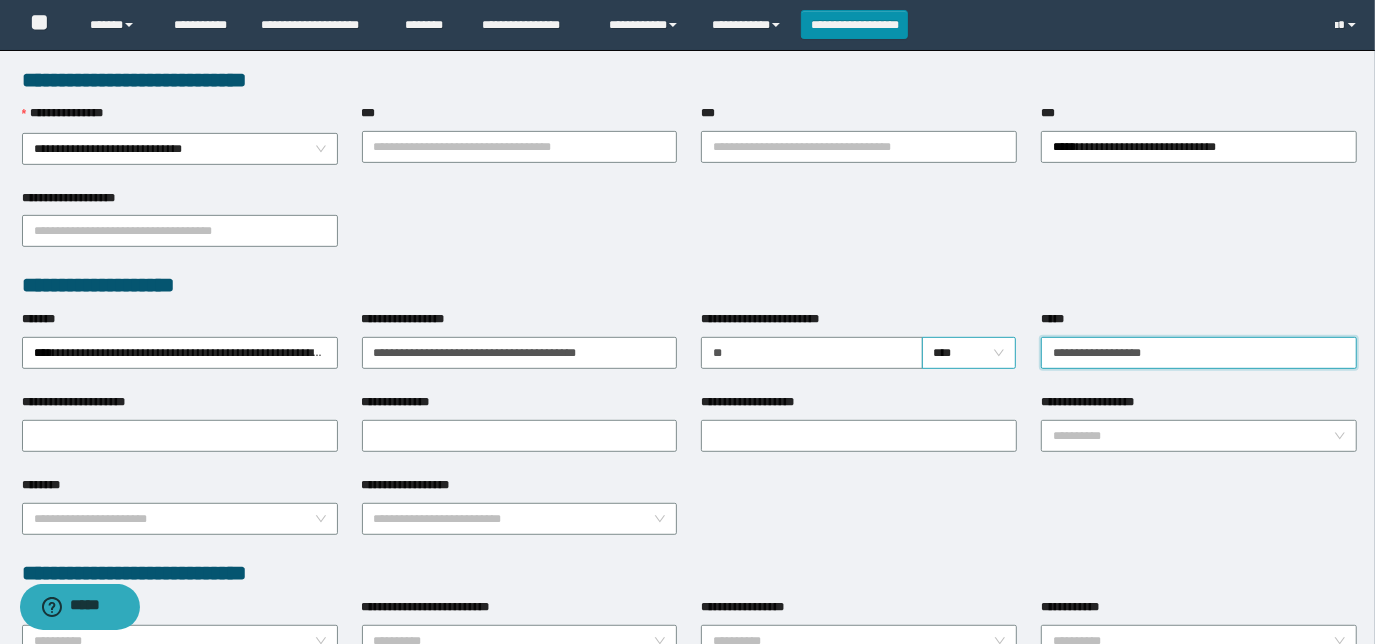 drag, startPoint x: 1167, startPoint y: 346, endPoint x: 940, endPoint y: 346, distance: 227 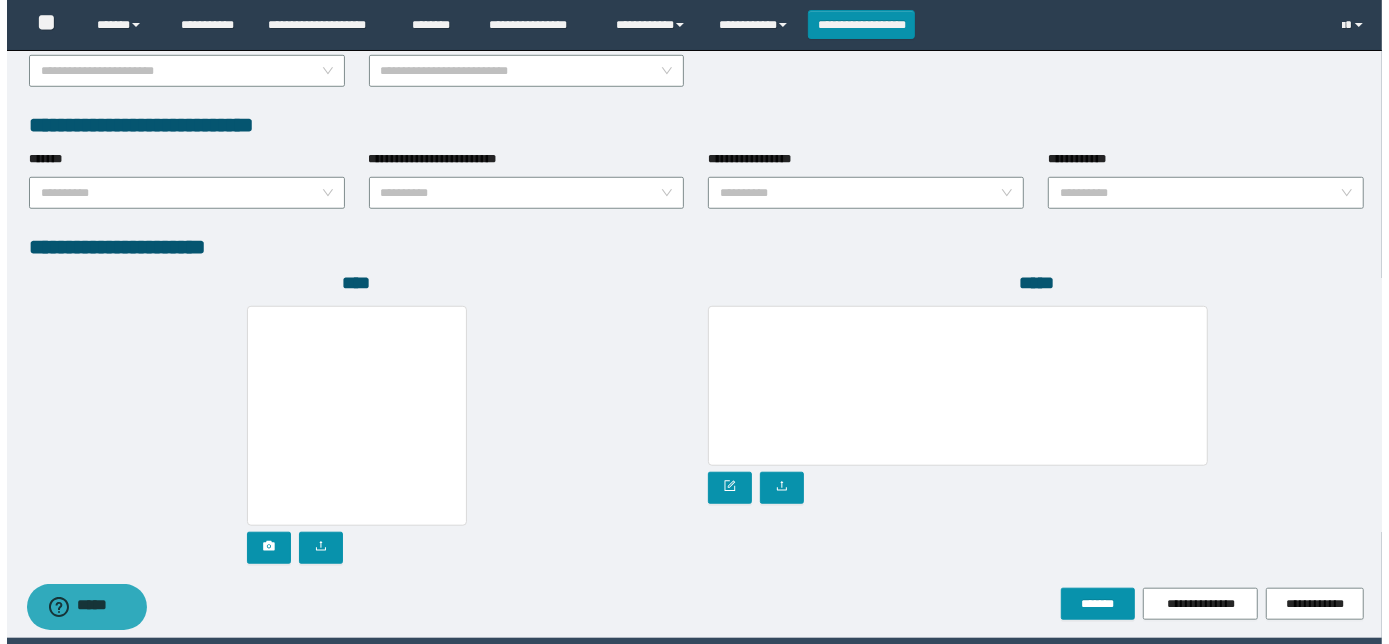 scroll, scrollTop: 1000, scrollLeft: 0, axis: vertical 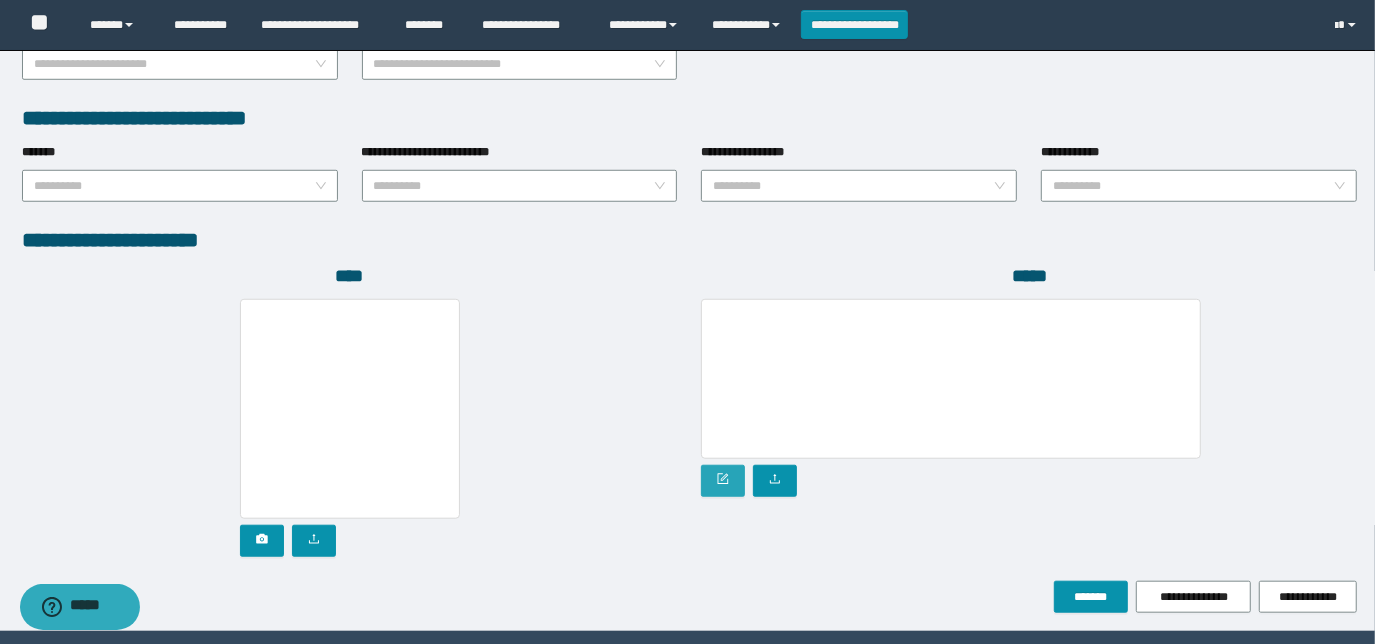 type on "**********" 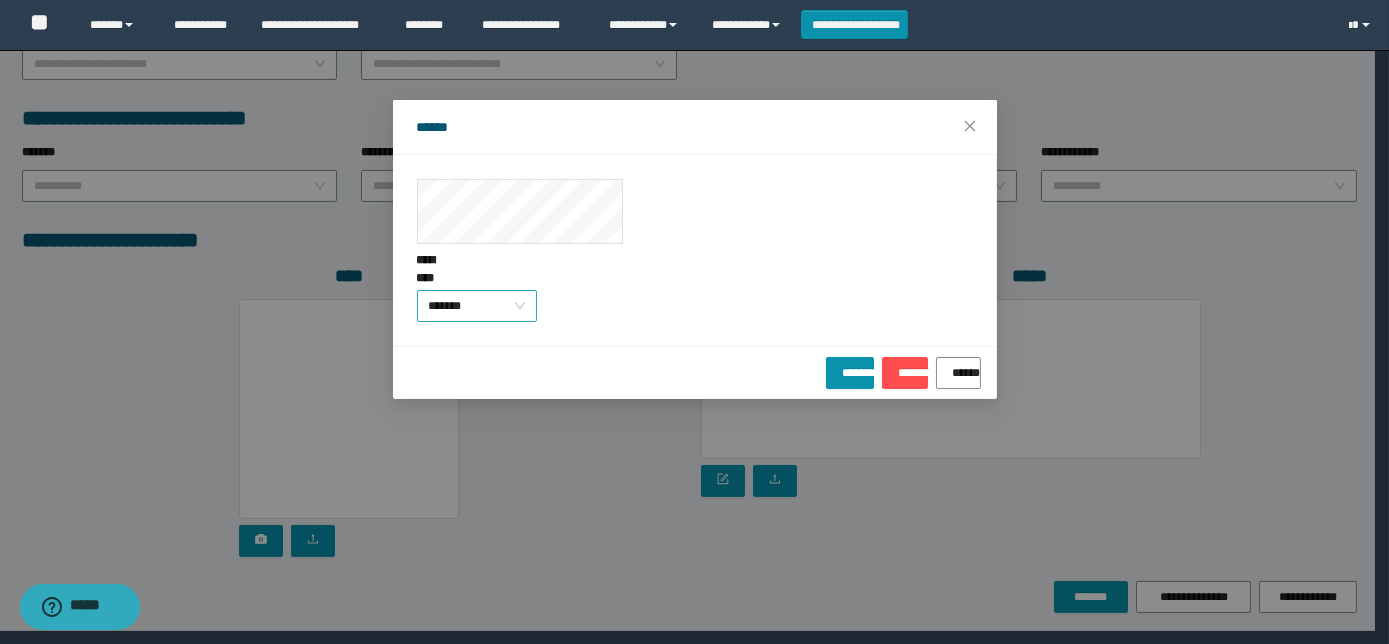 click on "*******" at bounding box center [477, 306] 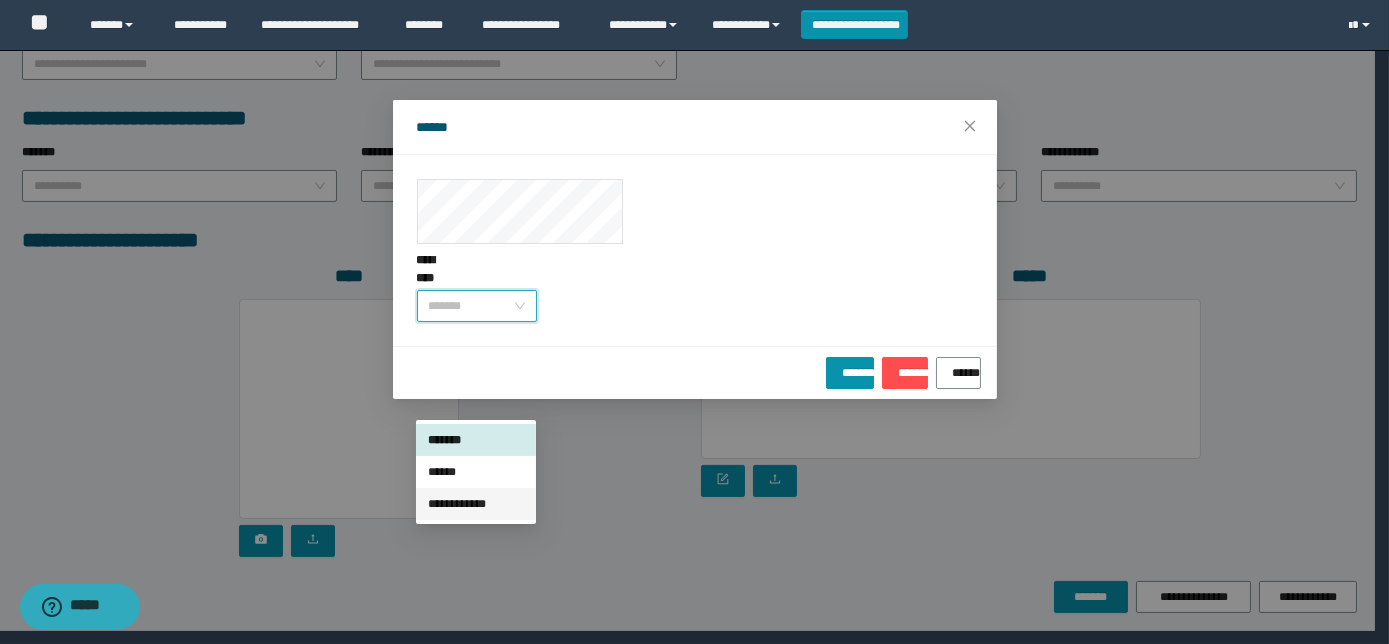 click on "**********" at bounding box center (476, 504) 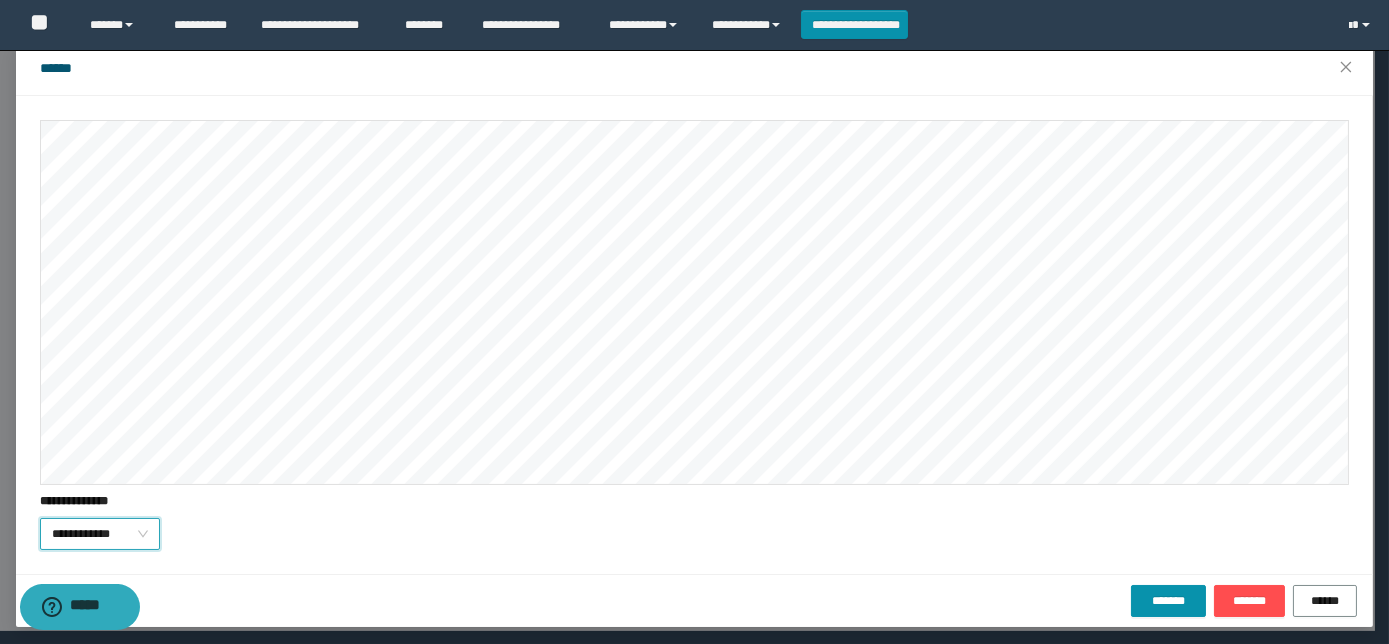 scroll, scrollTop: 64, scrollLeft: 0, axis: vertical 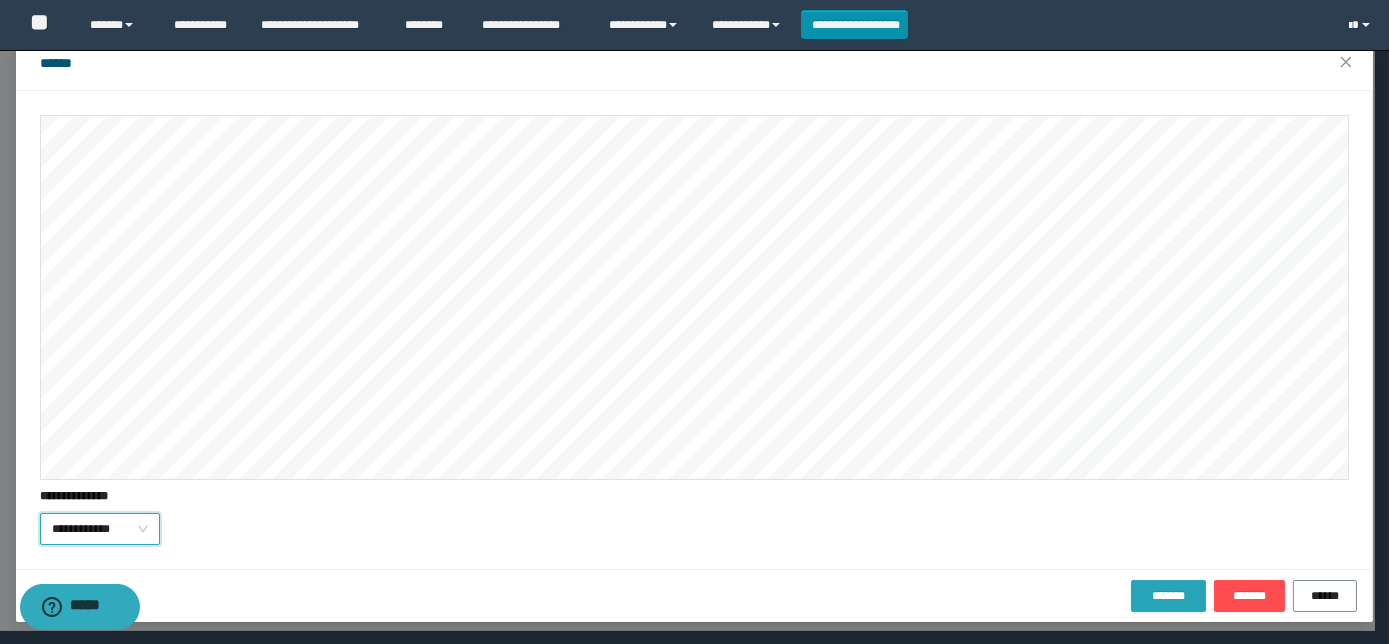 click on "******* ******* ******" at bounding box center [694, 595] 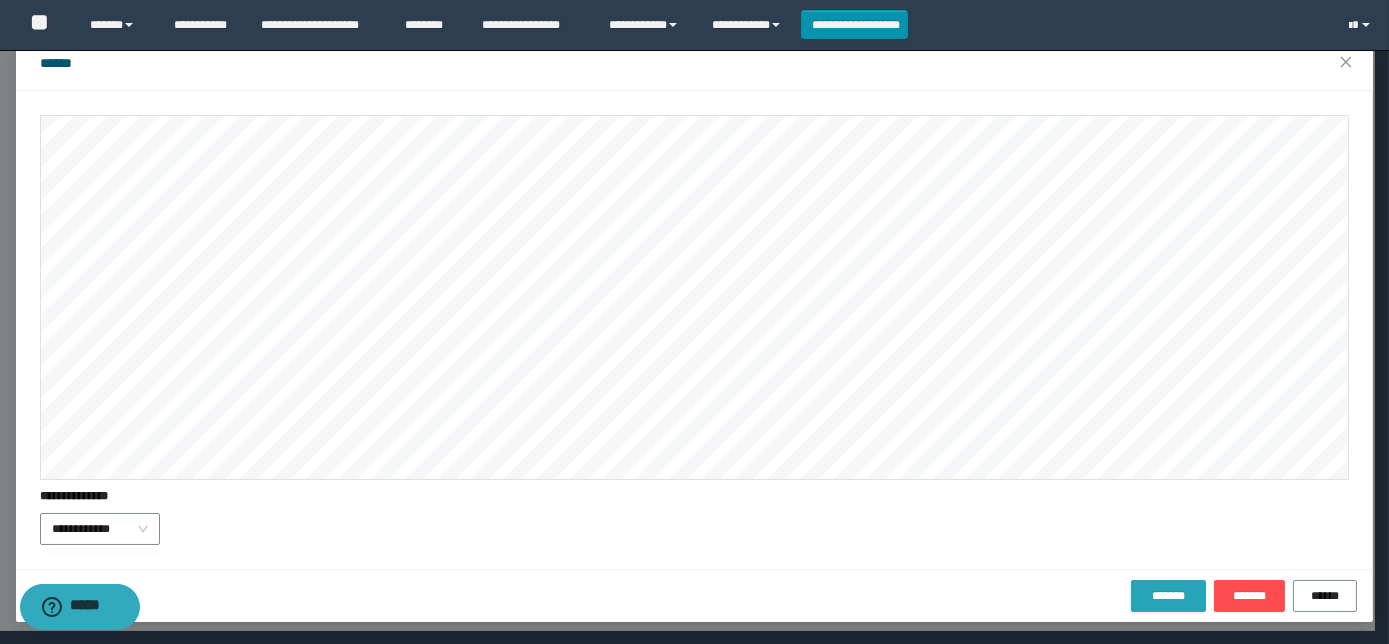 click on "*******" at bounding box center [1168, 596] 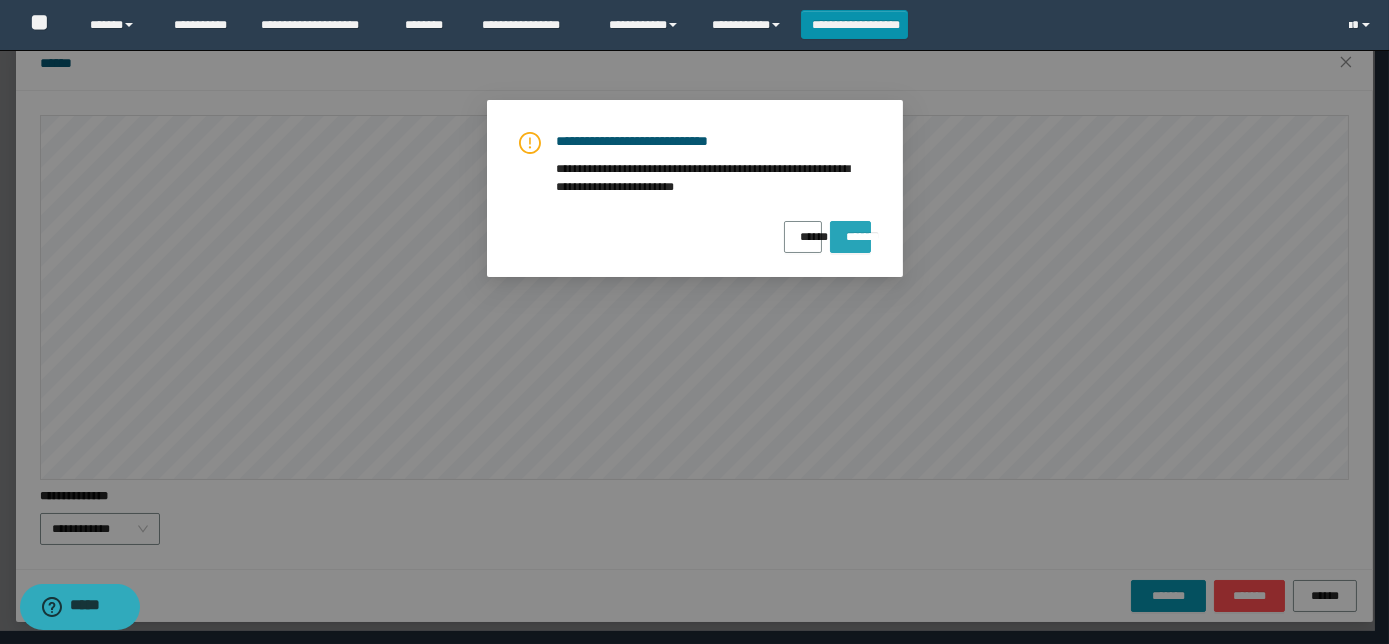 click on "*******" at bounding box center [850, 230] 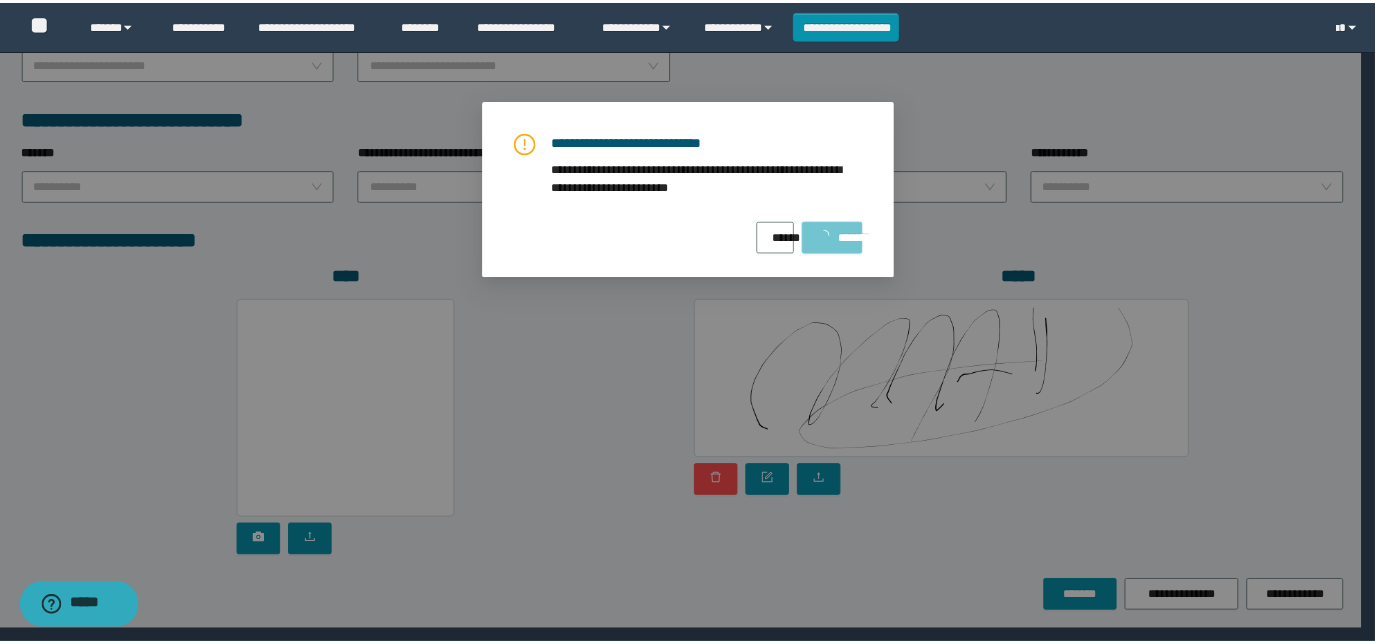 scroll, scrollTop: 0, scrollLeft: 0, axis: both 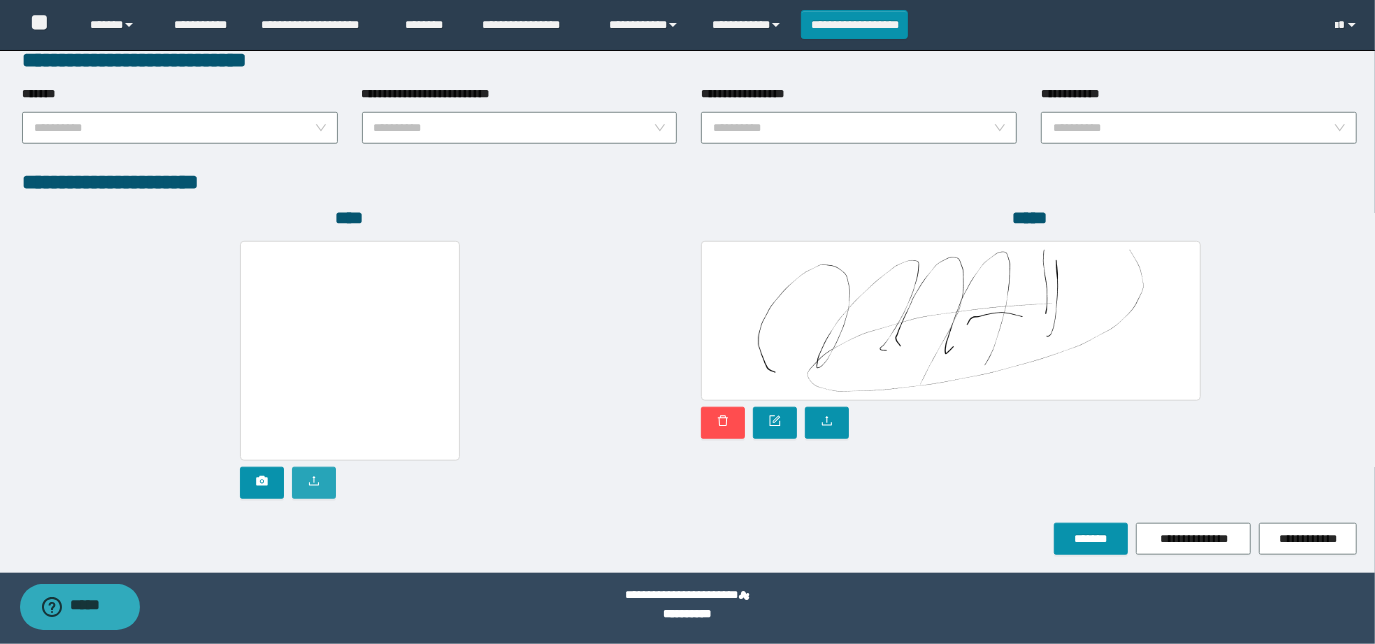 click at bounding box center [314, 483] 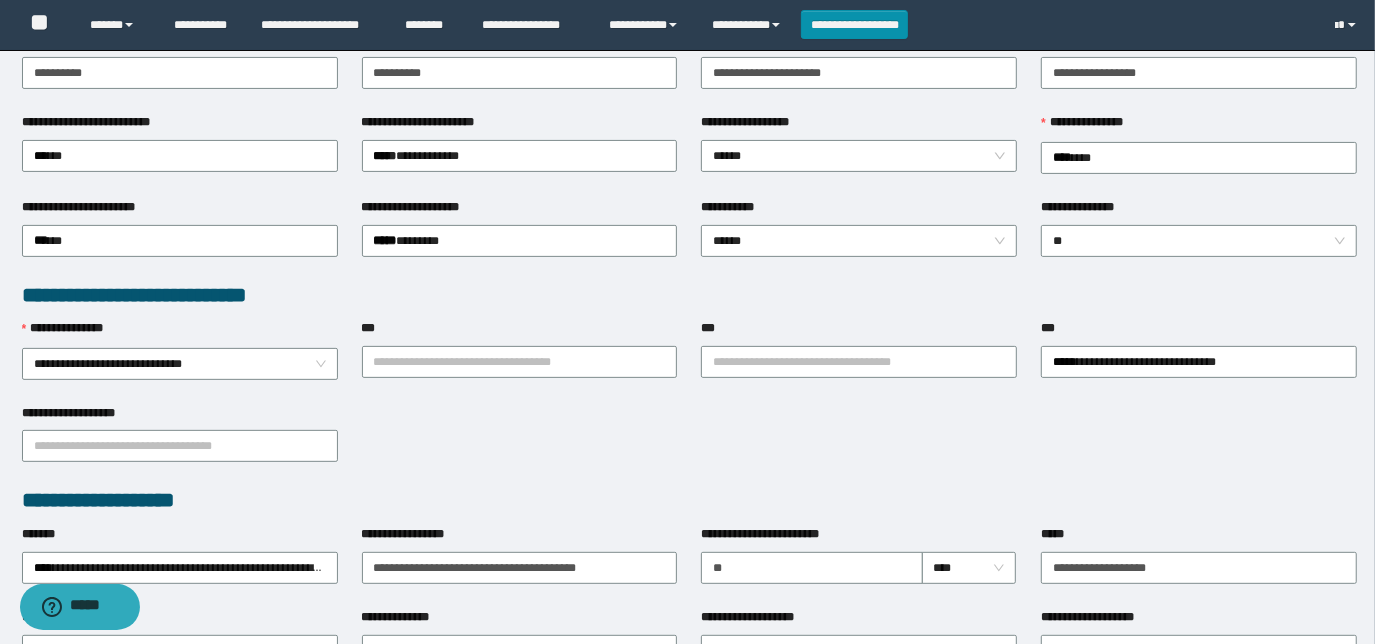 scroll, scrollTop: 0, scrollLeft: 0, axis: both 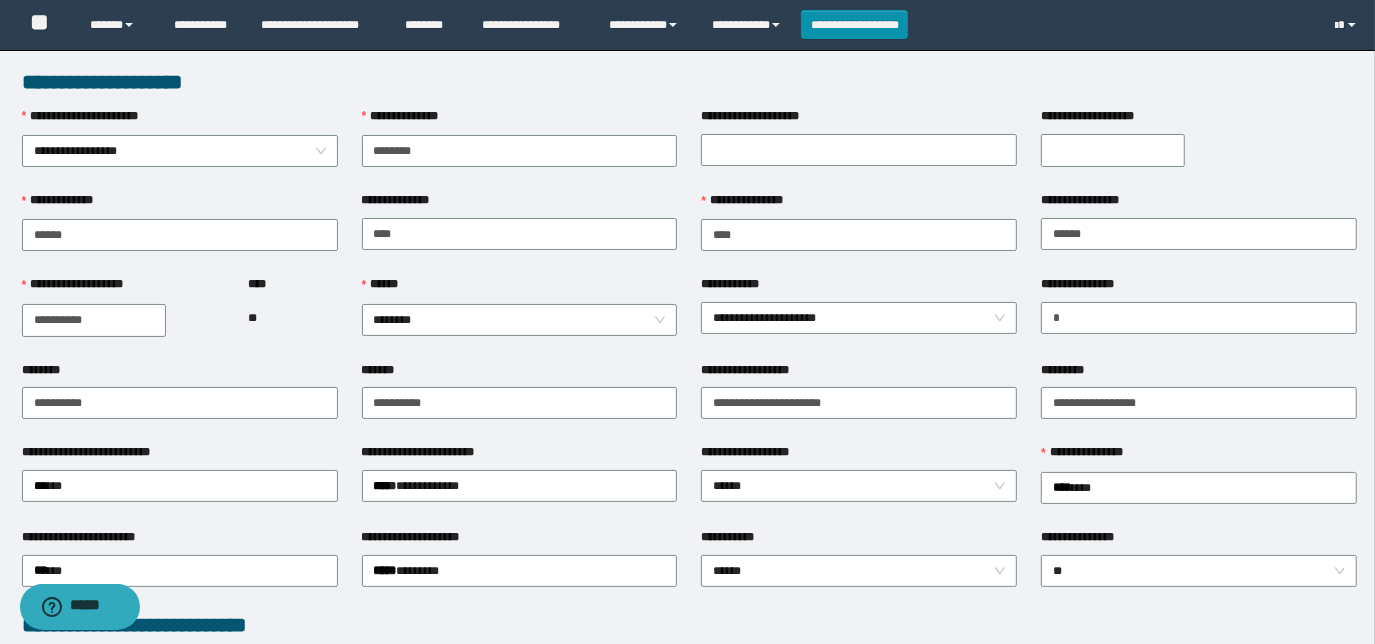 click on "**********" at bounding box center [520, 149] 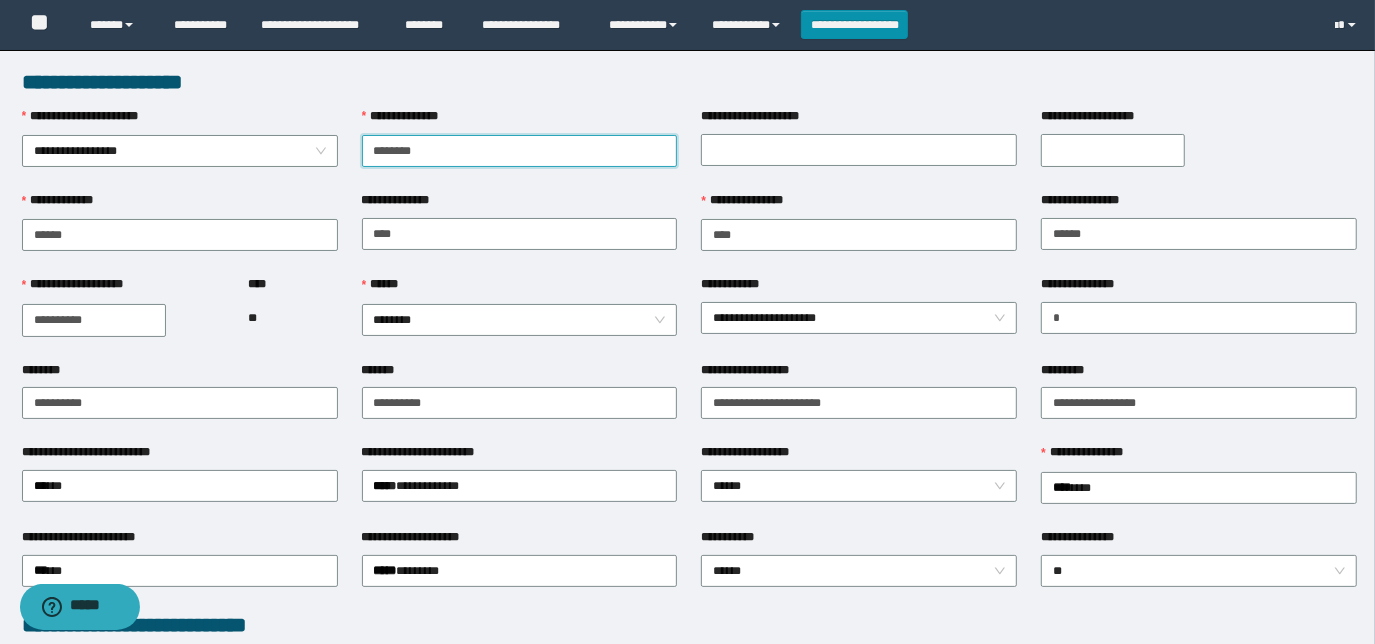 click on "********" at bounding box center (520, 151) 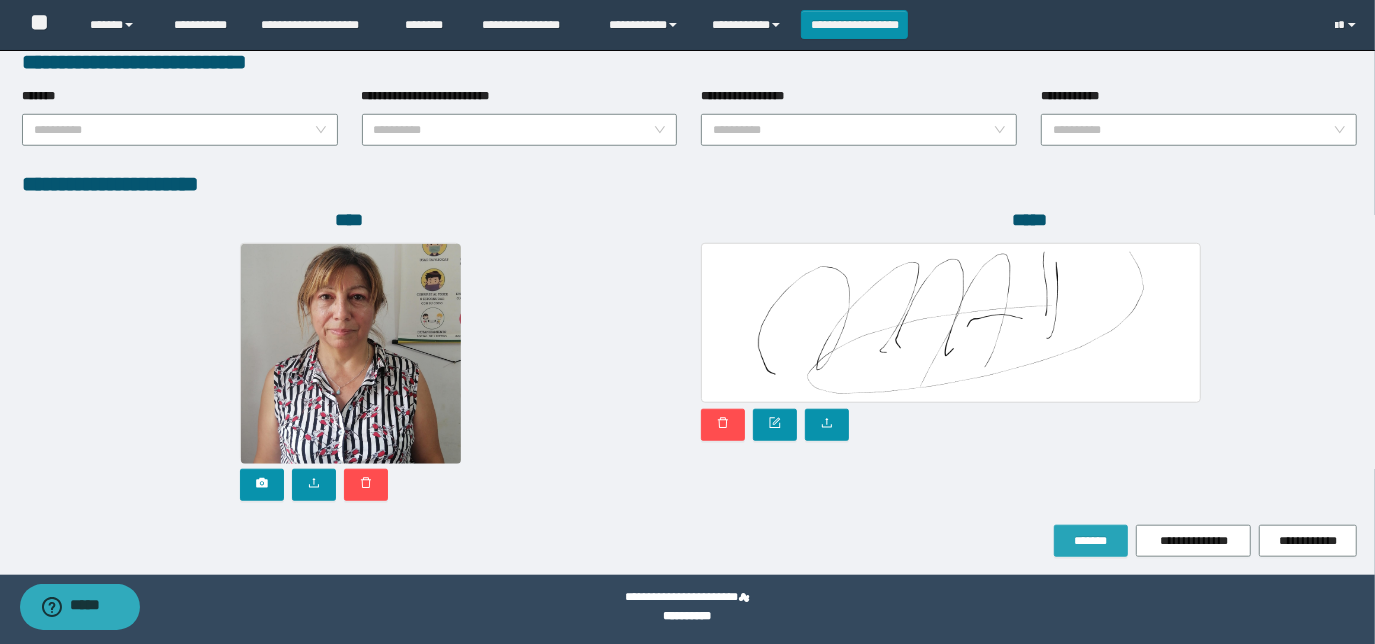 scroll, scrollTop: 1058, scrollLeft: 0, axis: vertical 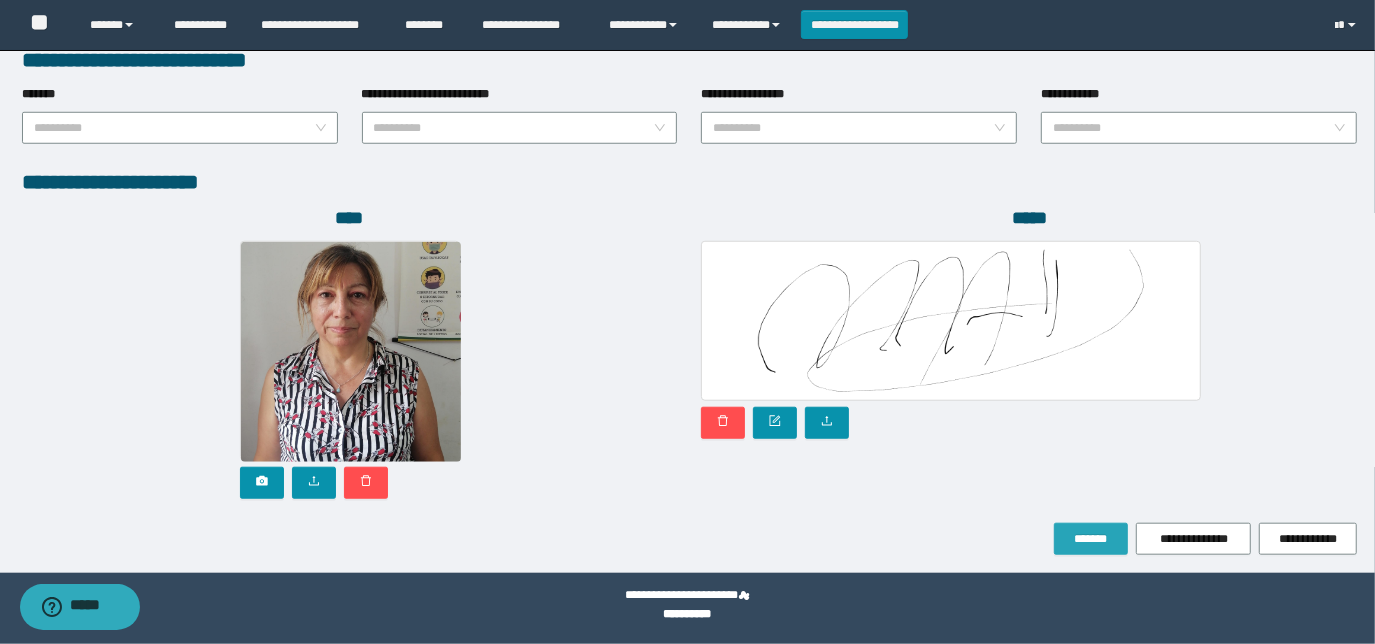 click on "*******" at bounding box center (1091, 539) 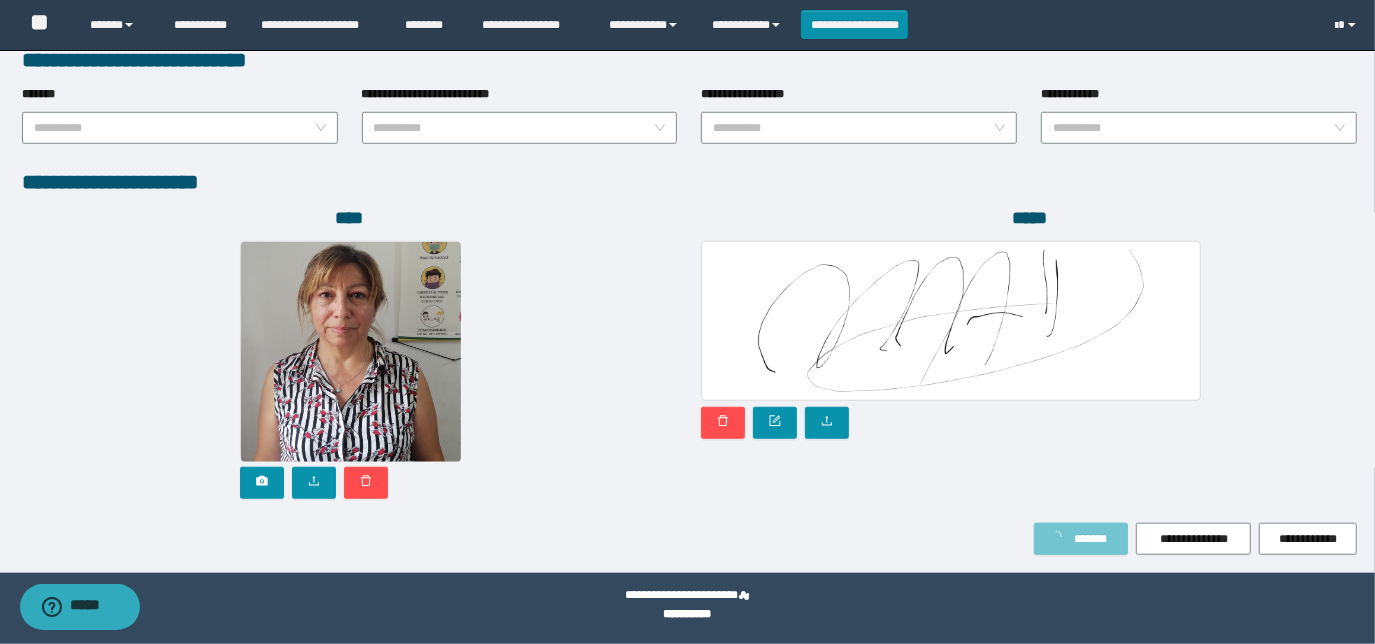 scroll, scrollTop: 1109, scrollLeft: 0, axis: vertical 